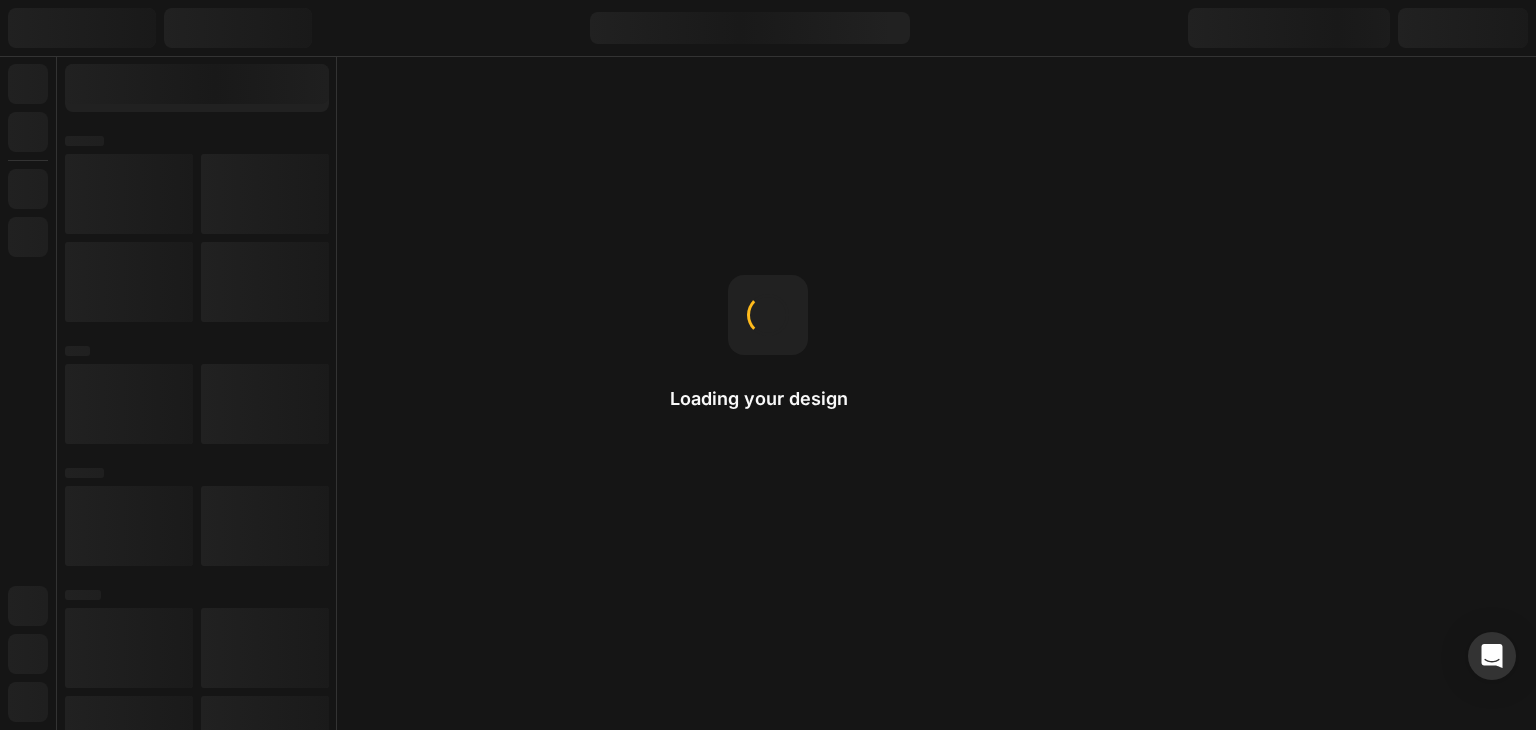 scroll, scrollTop: 0, scrollLeft: 0, axis: both 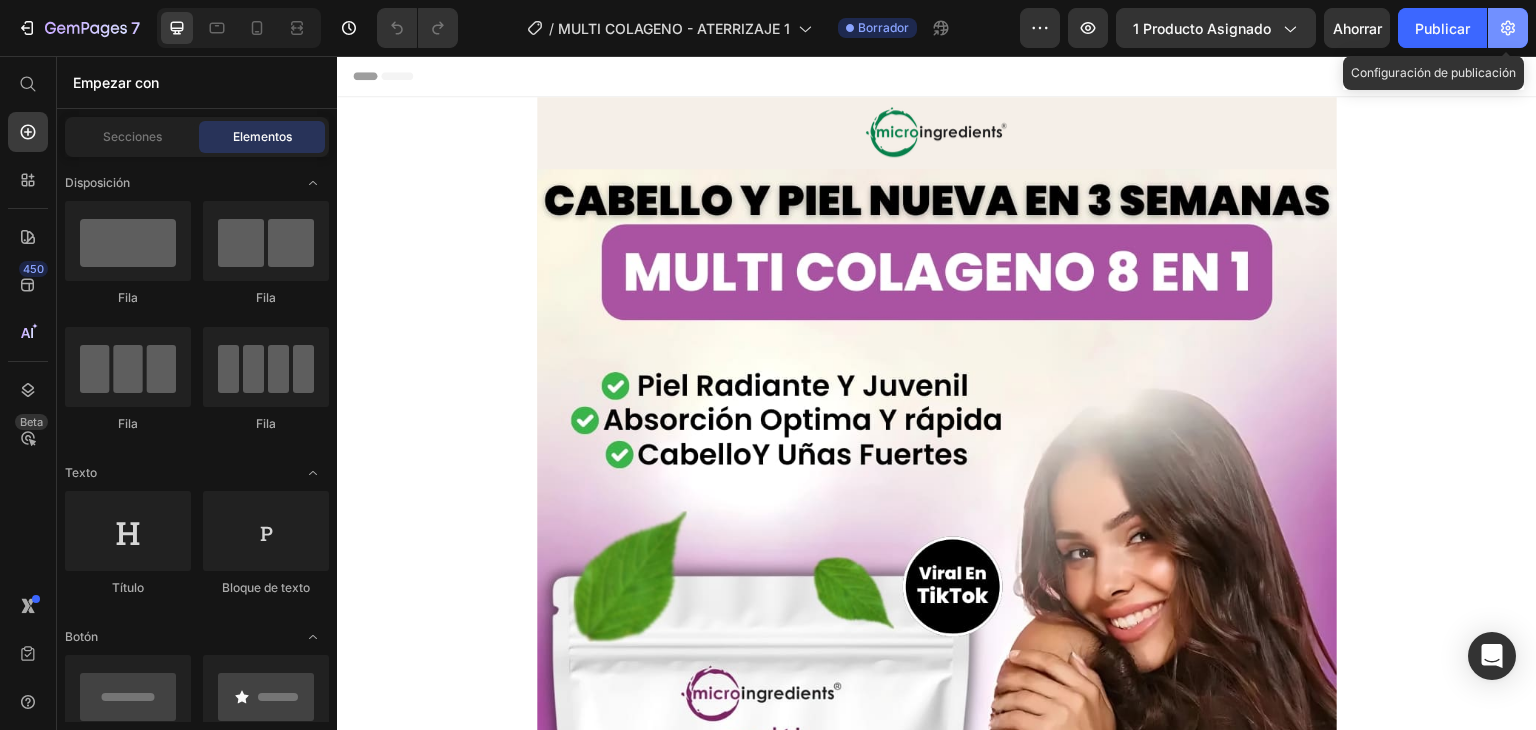 click 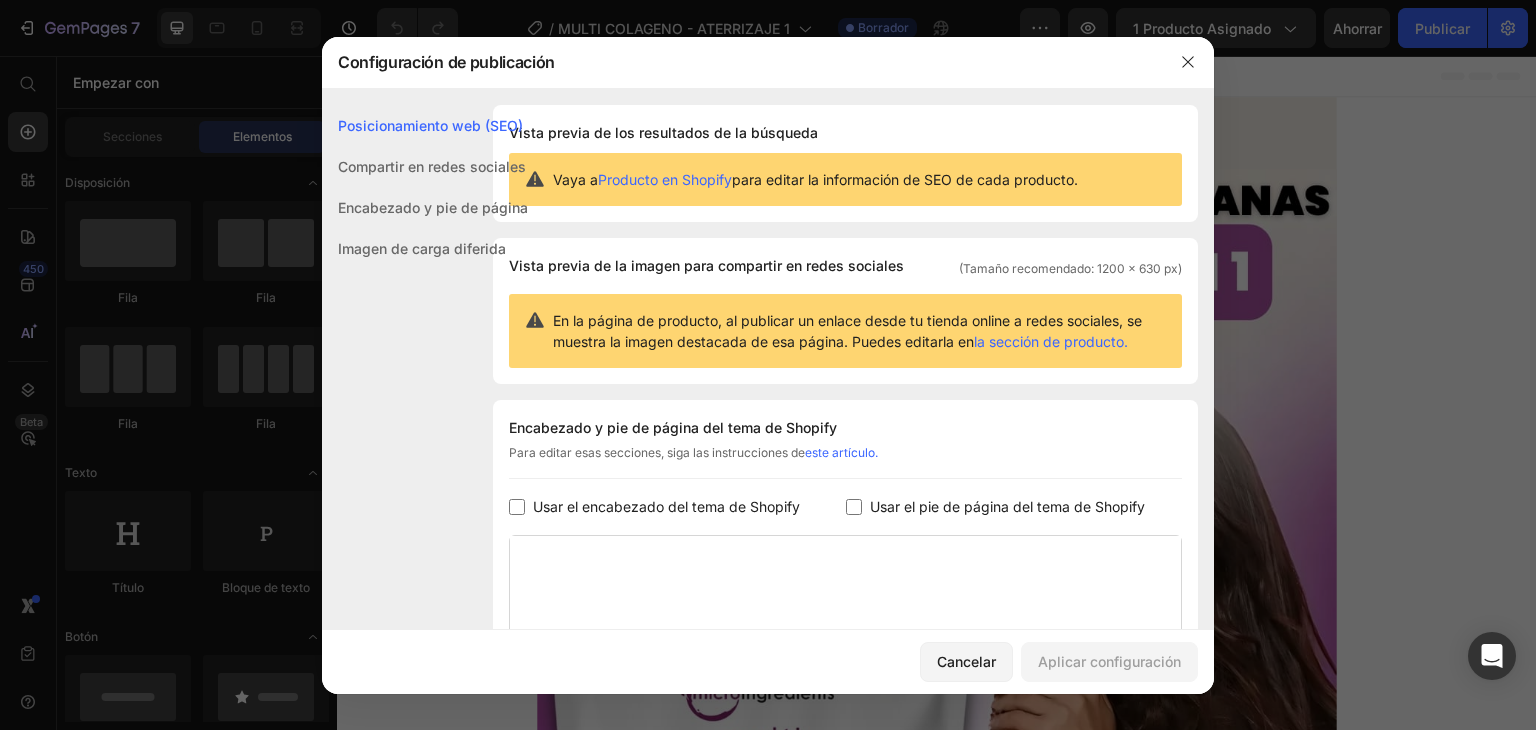 click on "Usar el pie de página del tema de Shopify" at bounding box center (1003, 507) 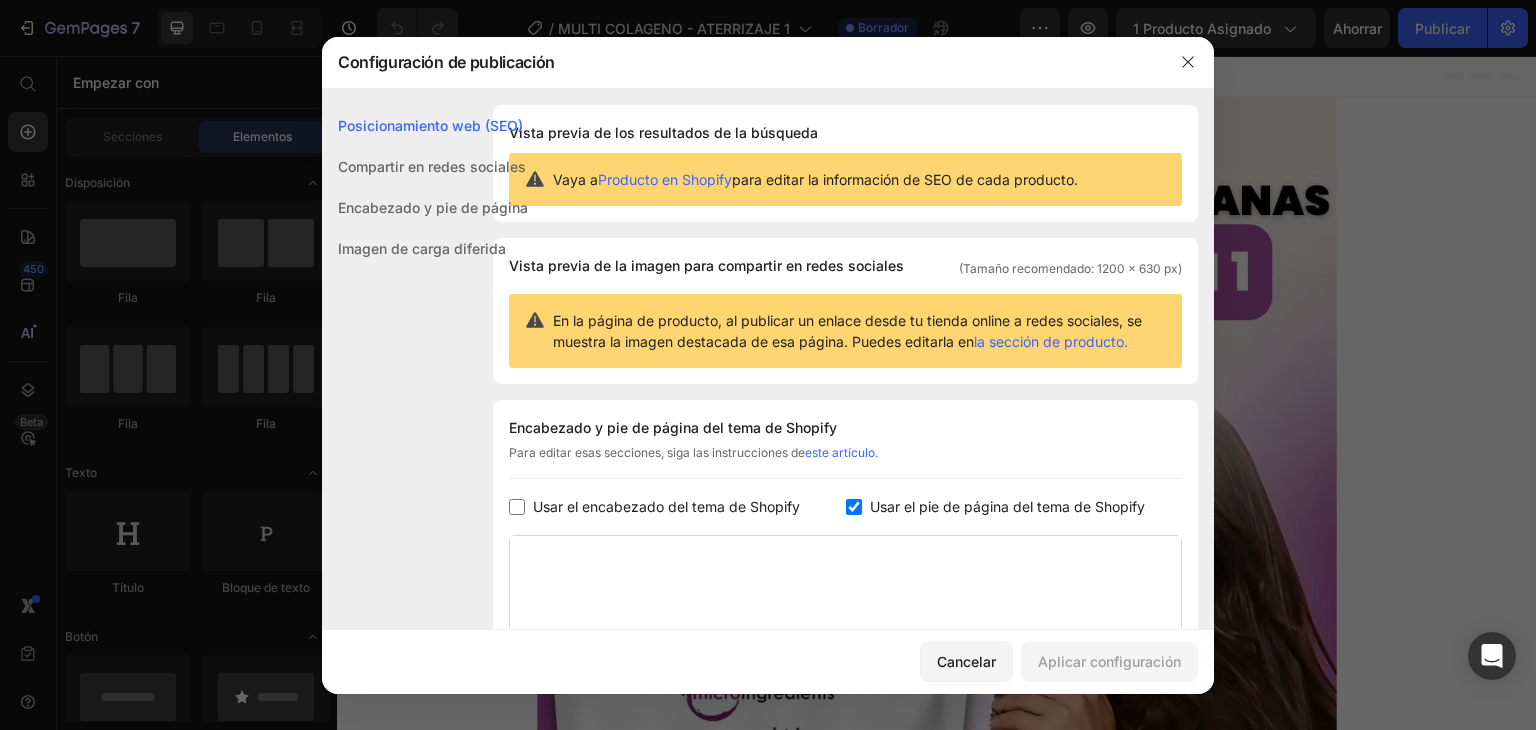 checkbox on "true" 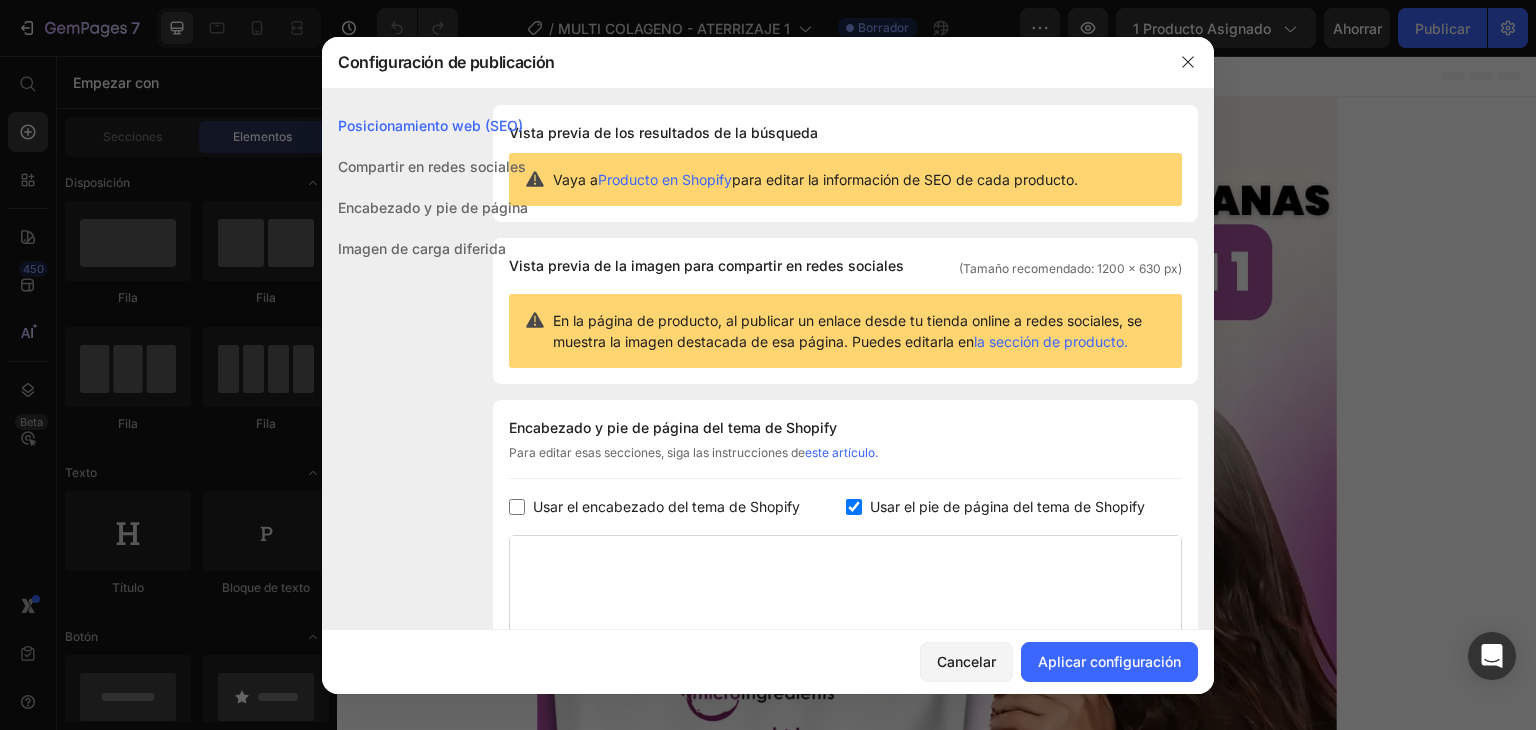 click on "Encabezado y pie de página del tema de Shopify Para editar esas secciones, siga las instrucciones de  este artículo. Usar el encabezado del tema de Shopify Usar el pie de página del tema de Shopify Diseño de GemPages" 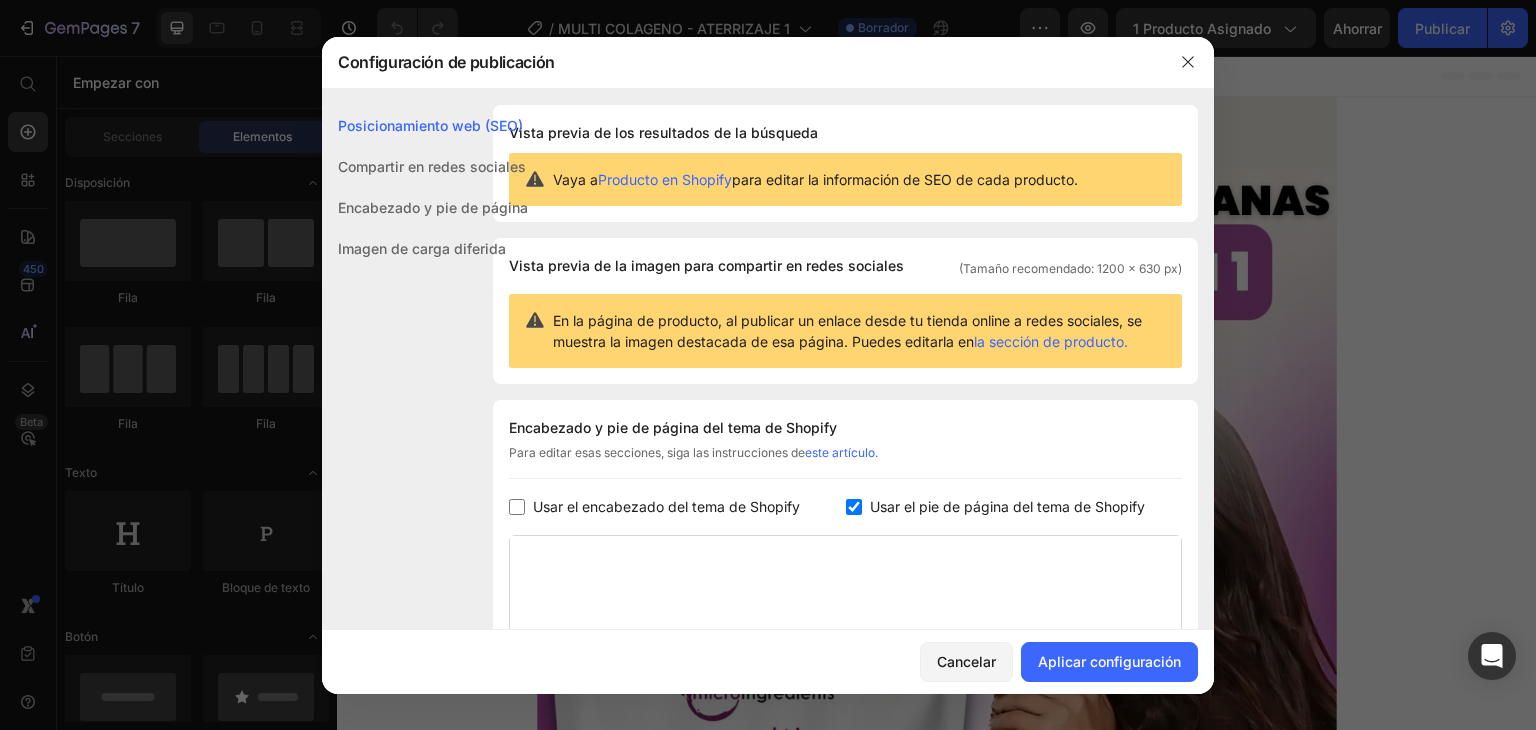click on "Usar el encabezado del tema de Shopify" at bounding box center [666, 506] 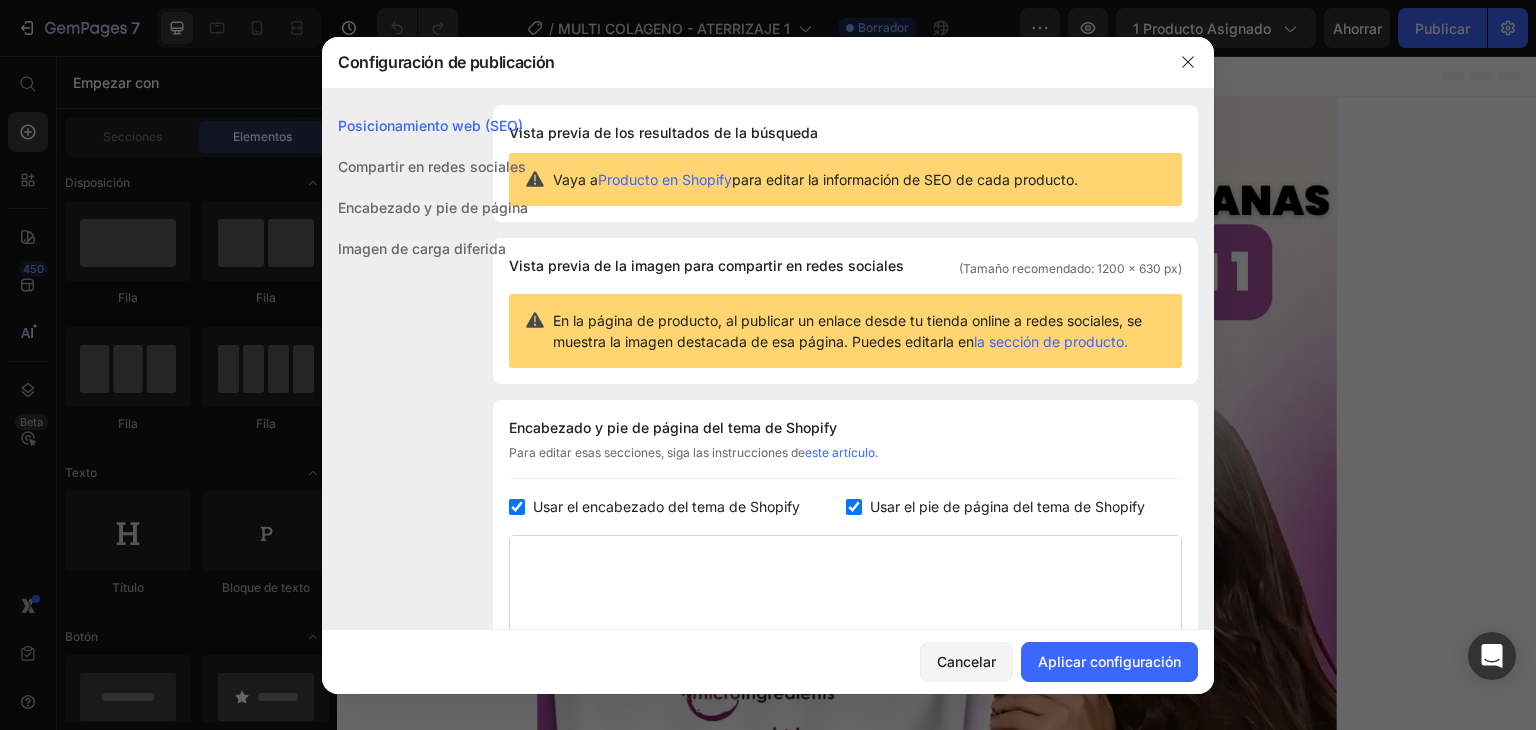 checkbox on "true" 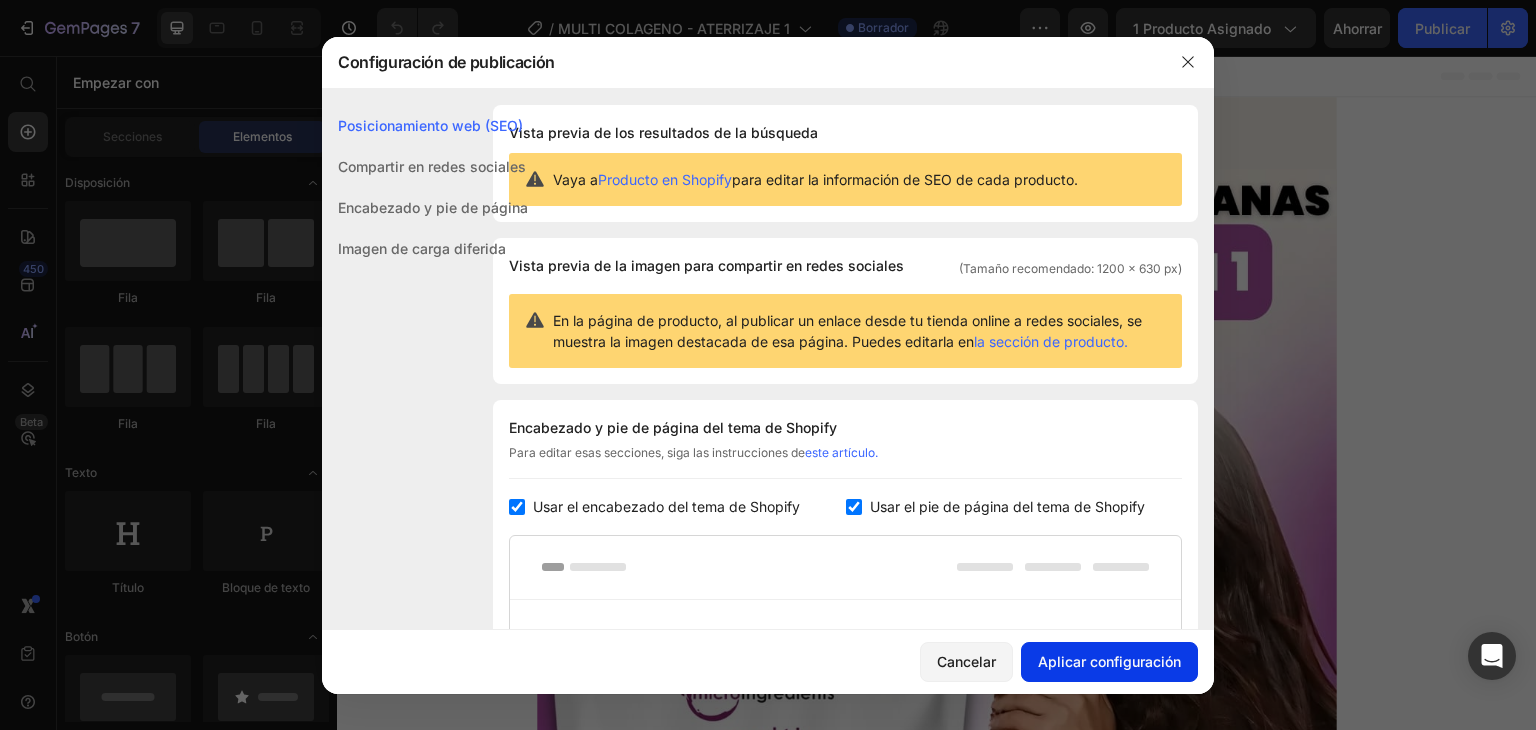 click on "Aplicar configuración" 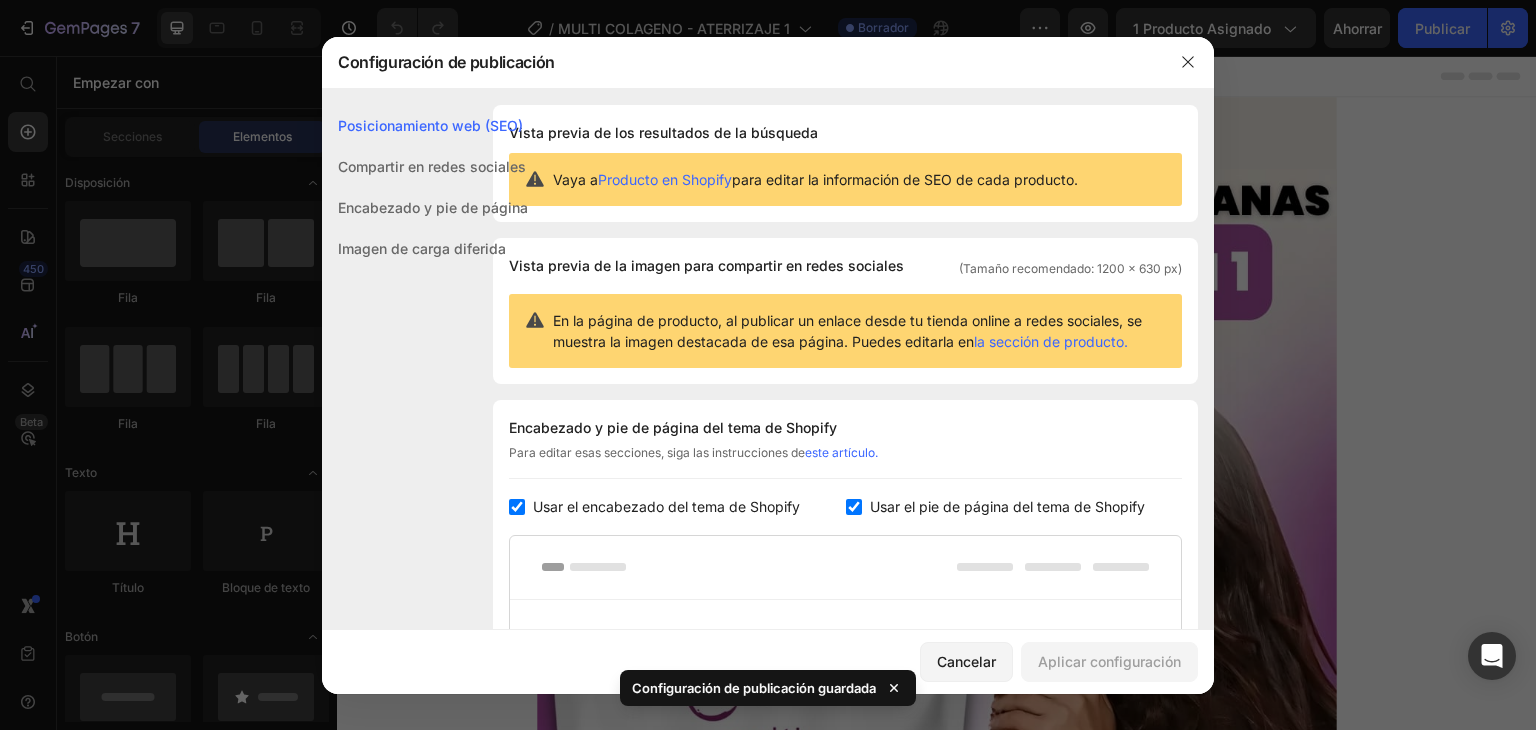 click at bounding box center (854, 507) 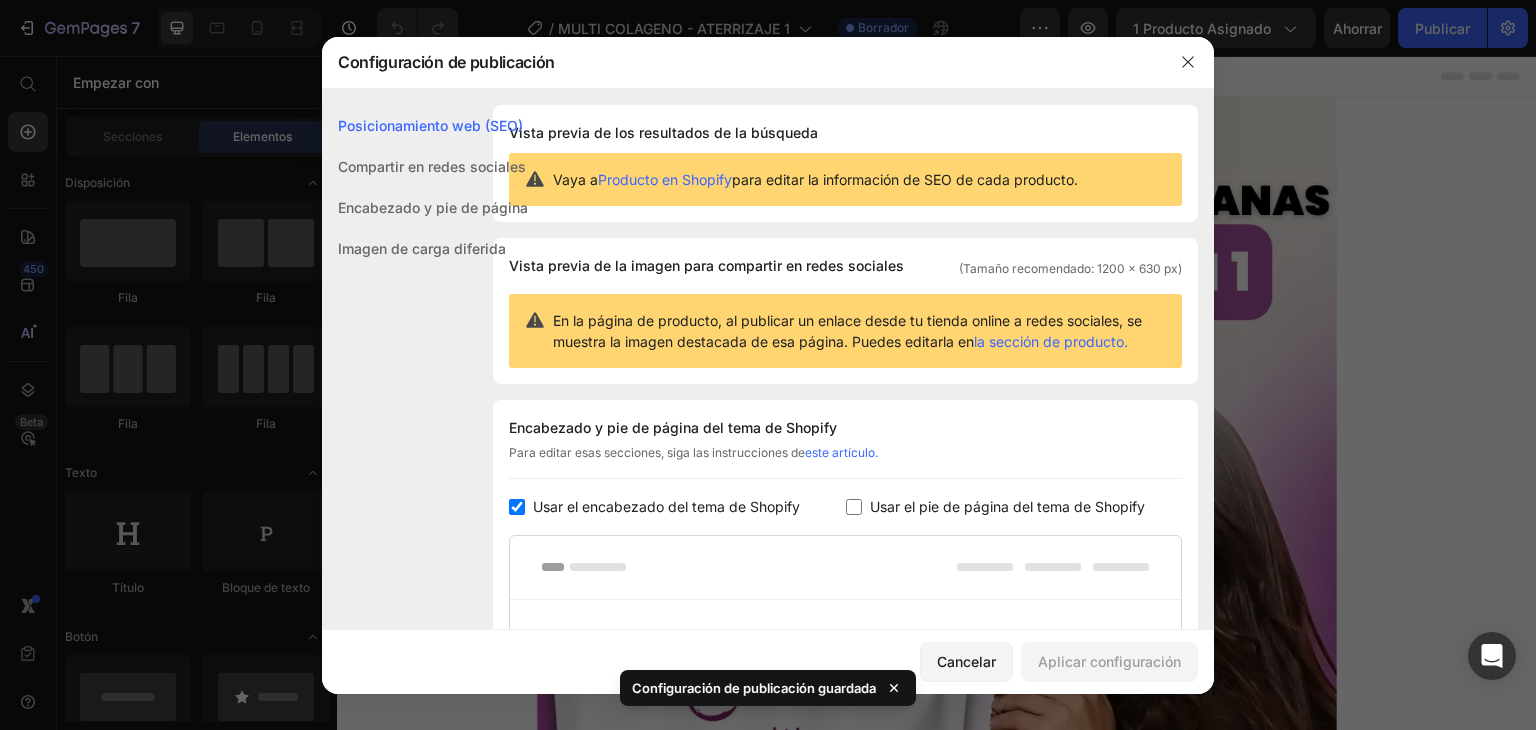 checkbox on "false" 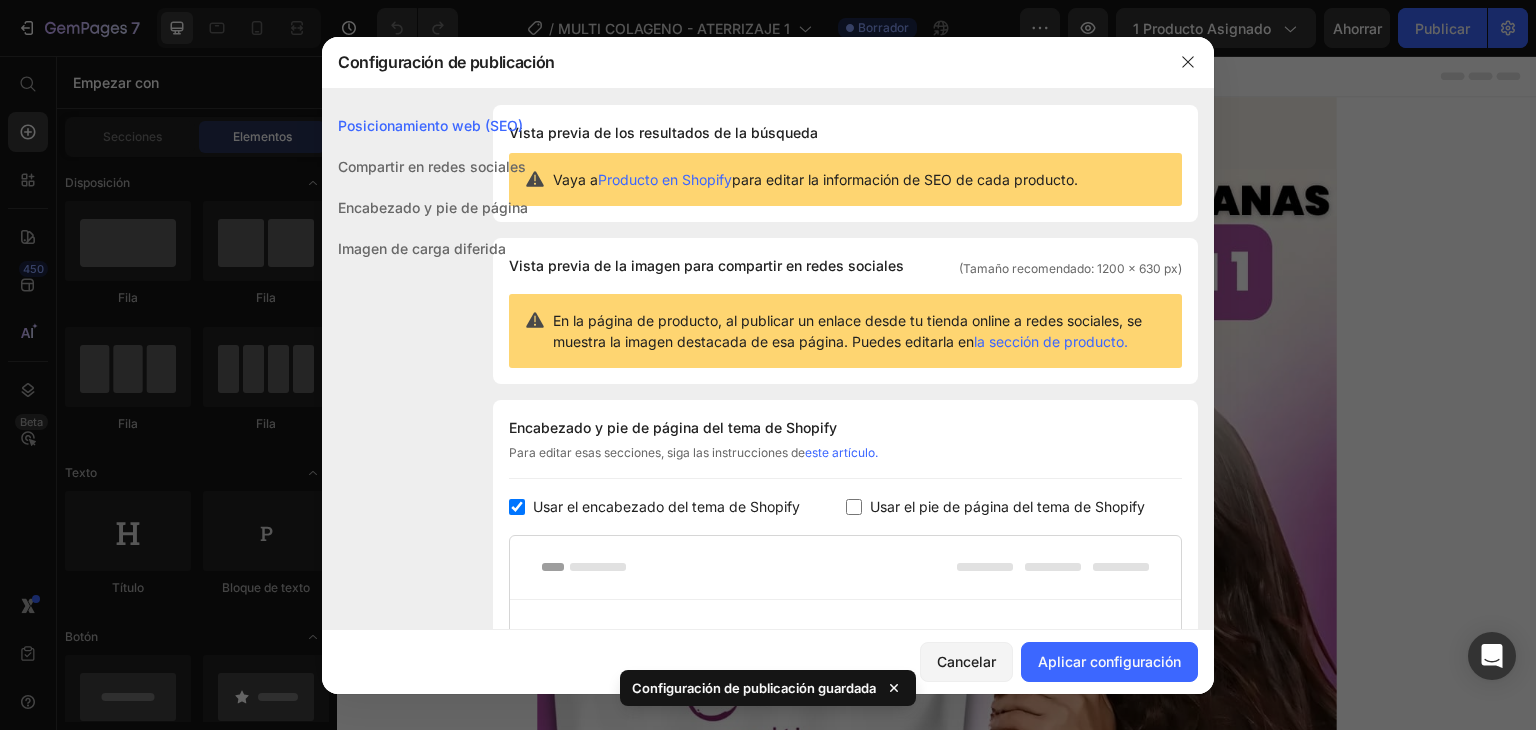 click on "Usar el encabezado del tema de Shopify" at bounding box center [666, 506] 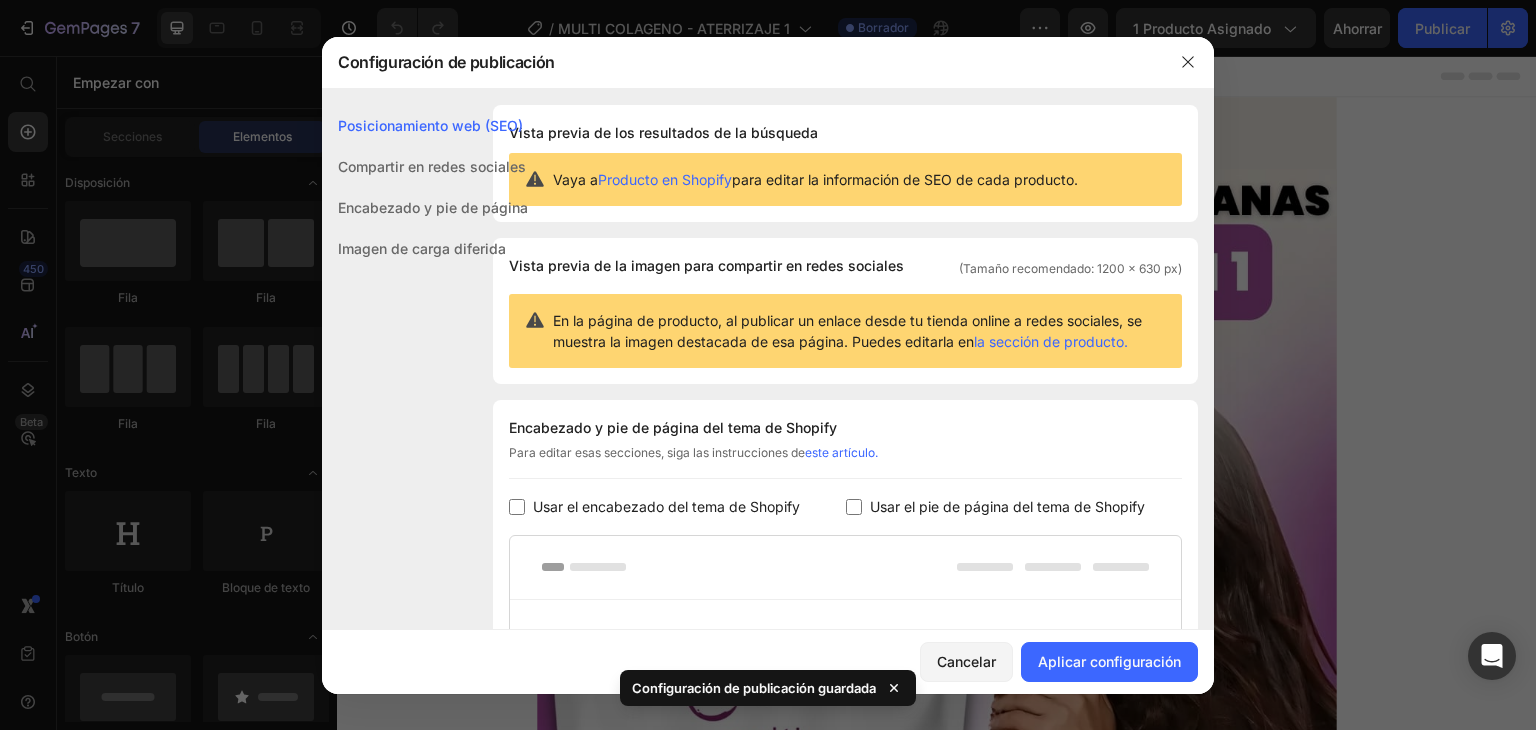checkbox on "false" 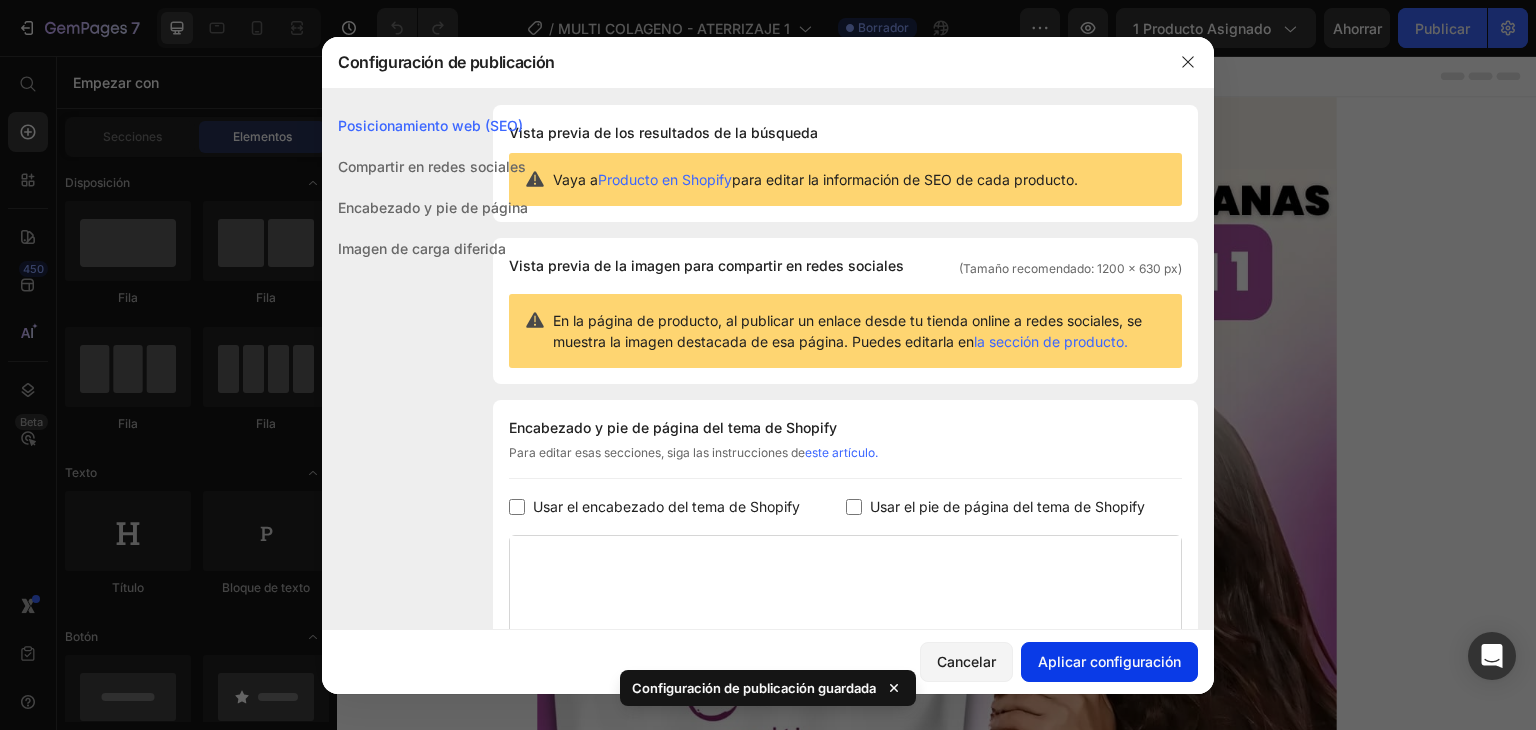 click on "Aplicar configuración" at bounding box center (1109, 661) 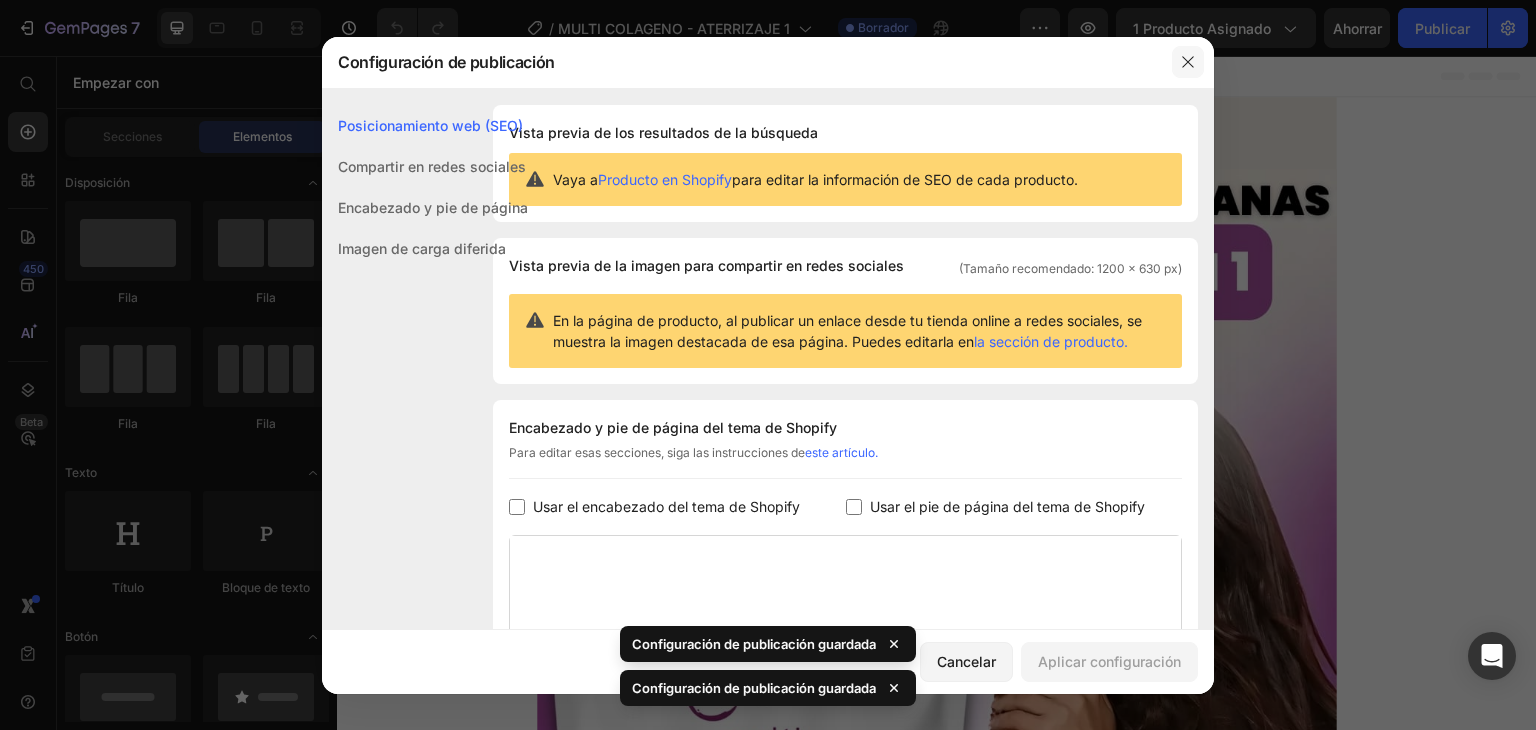 click 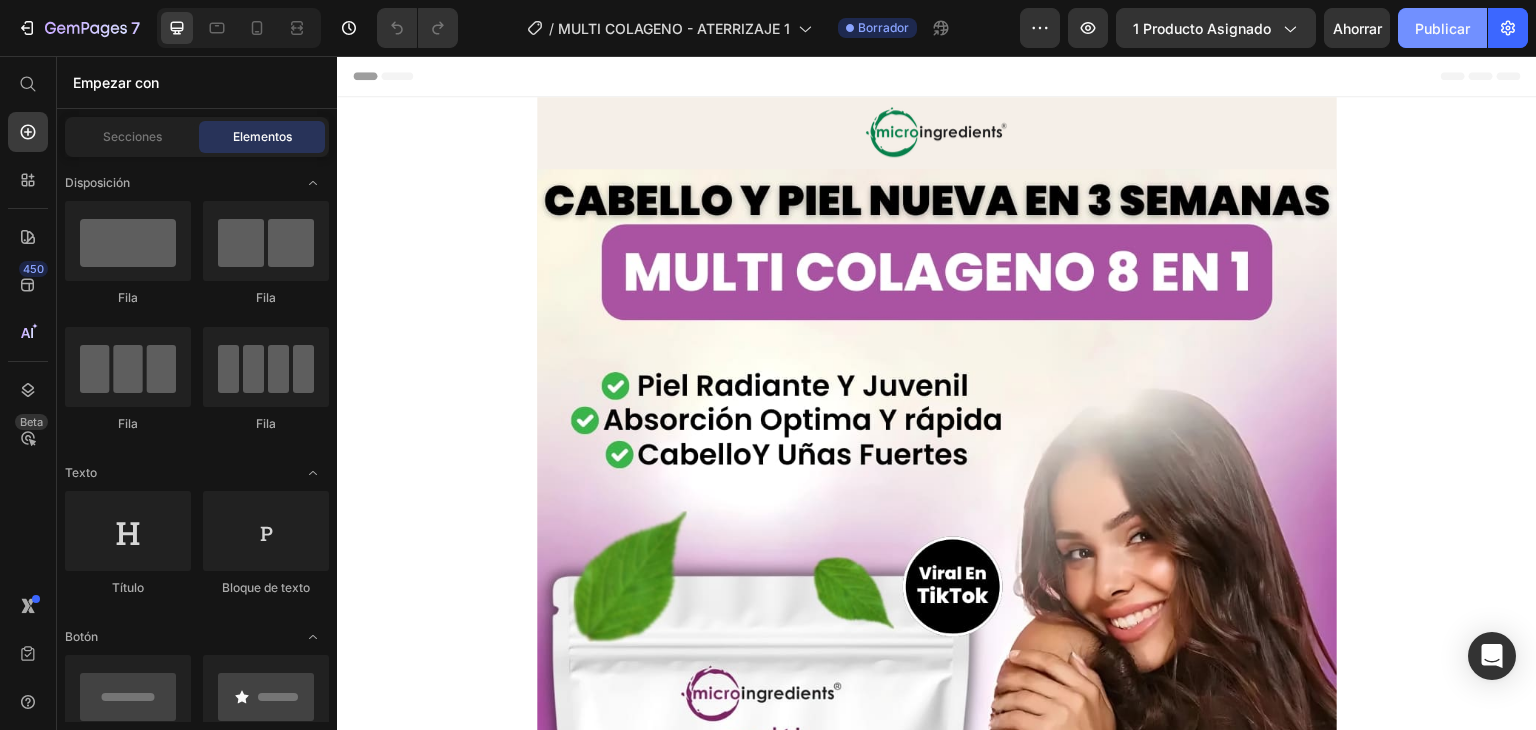 click on "Publicar" 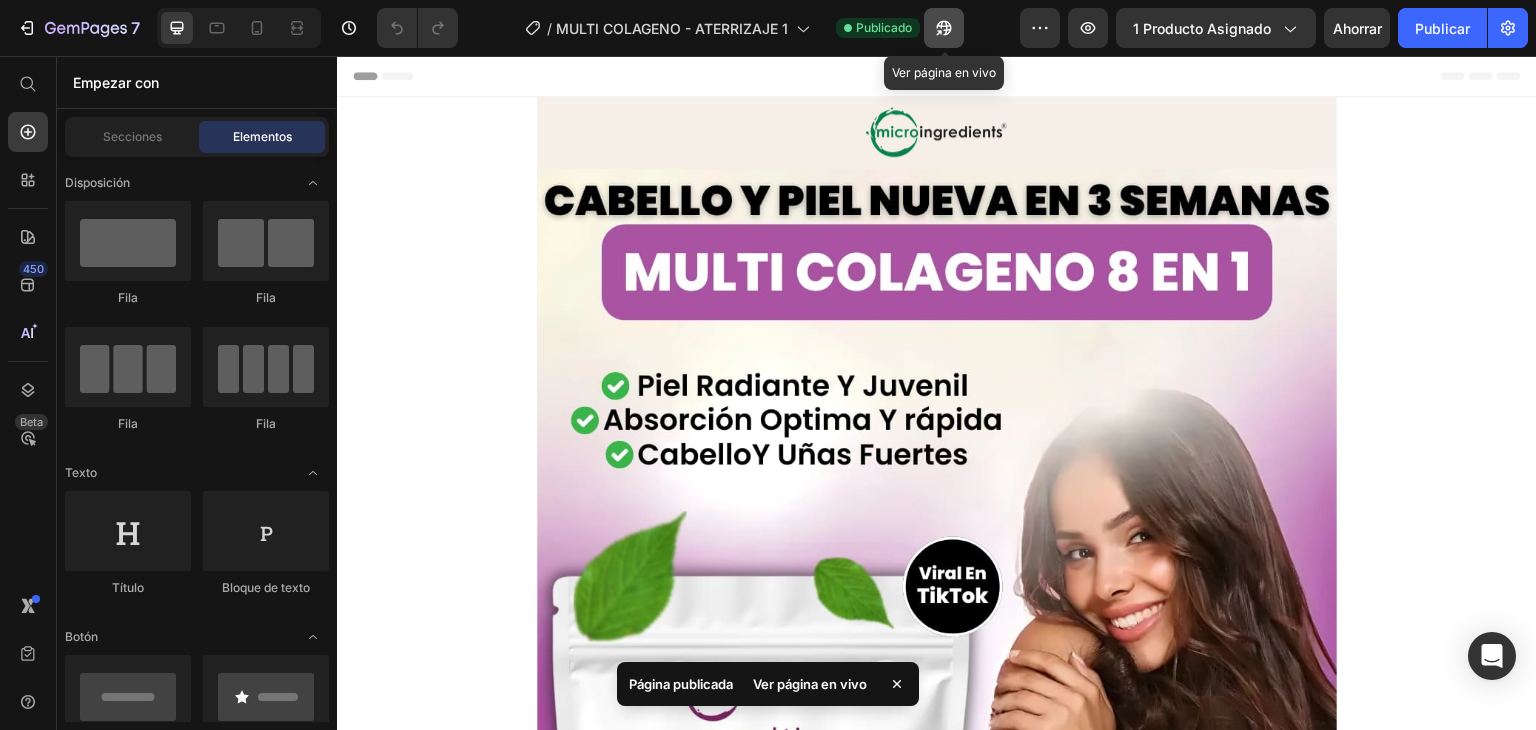 click 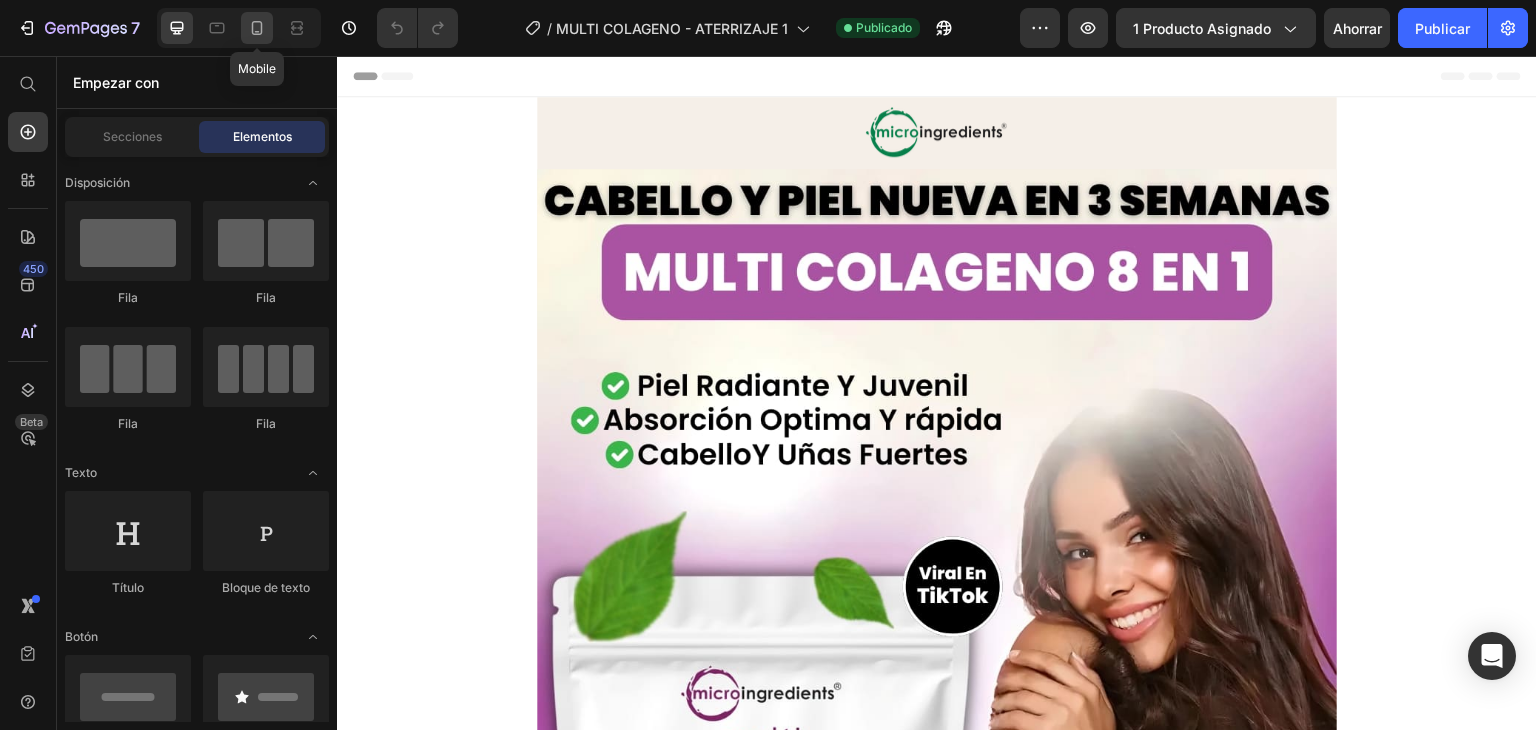 click 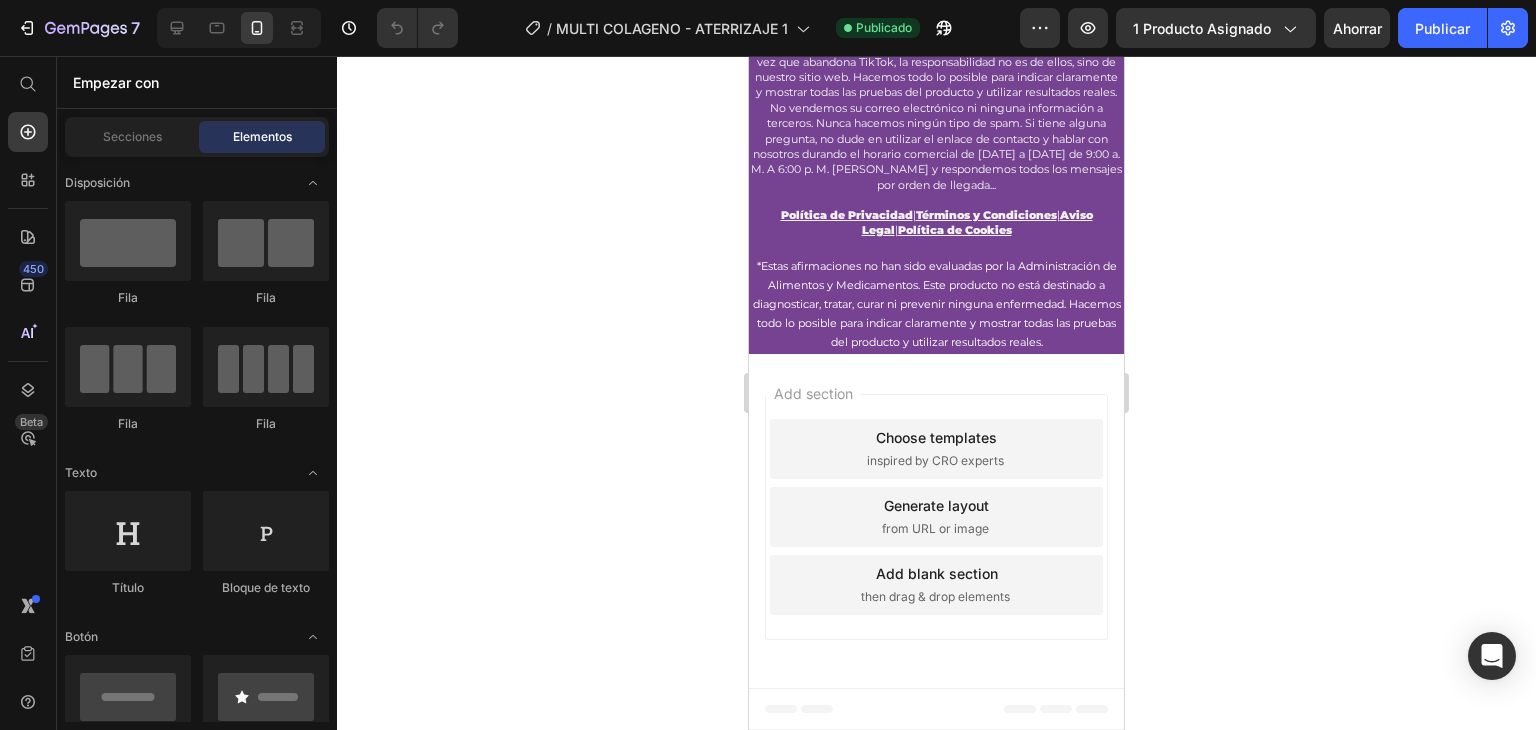scroll, scrollTop: 9179, scrollLeft: 0, axis: vertical 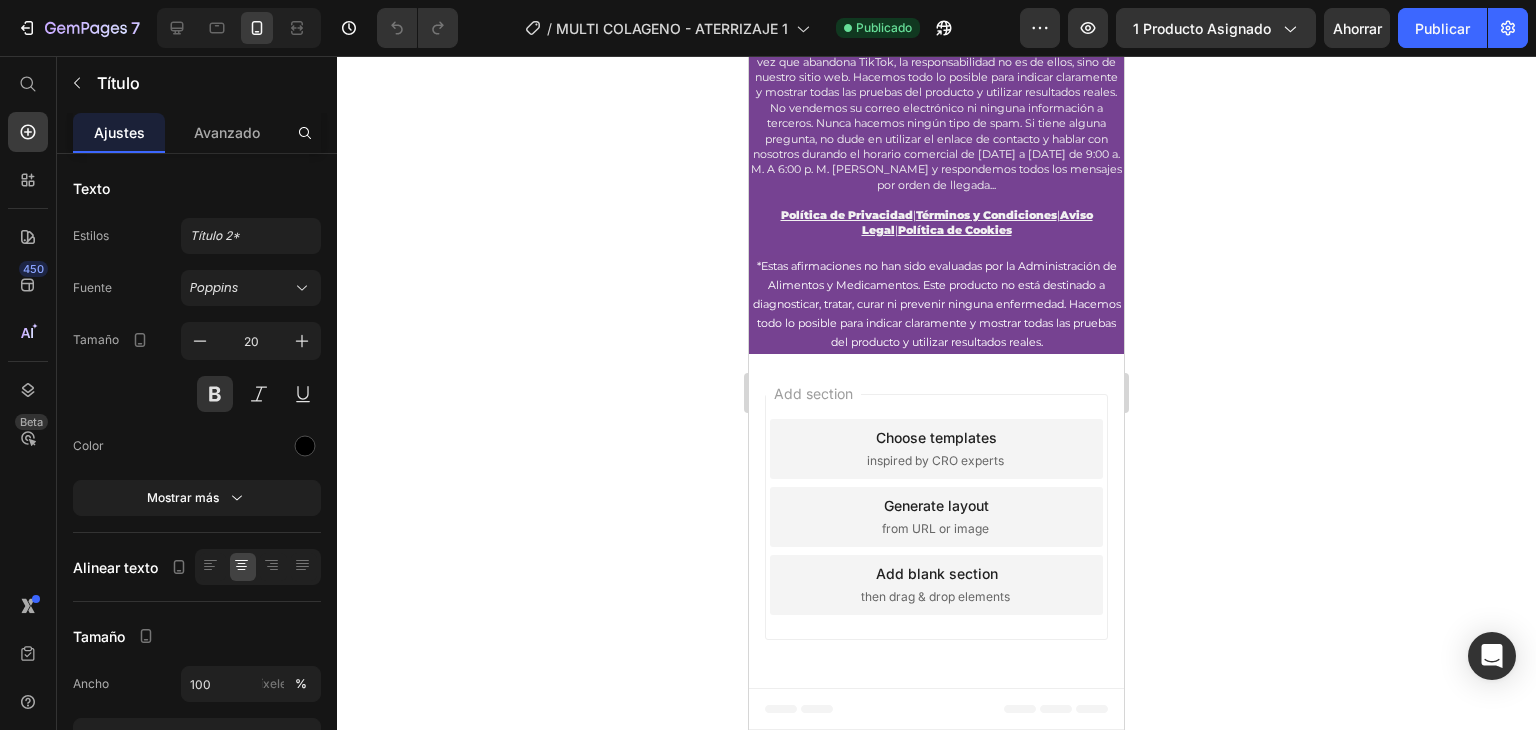 click on "00 Hrs 17 Mins 35 Segs" at bounding box center (936, -247) 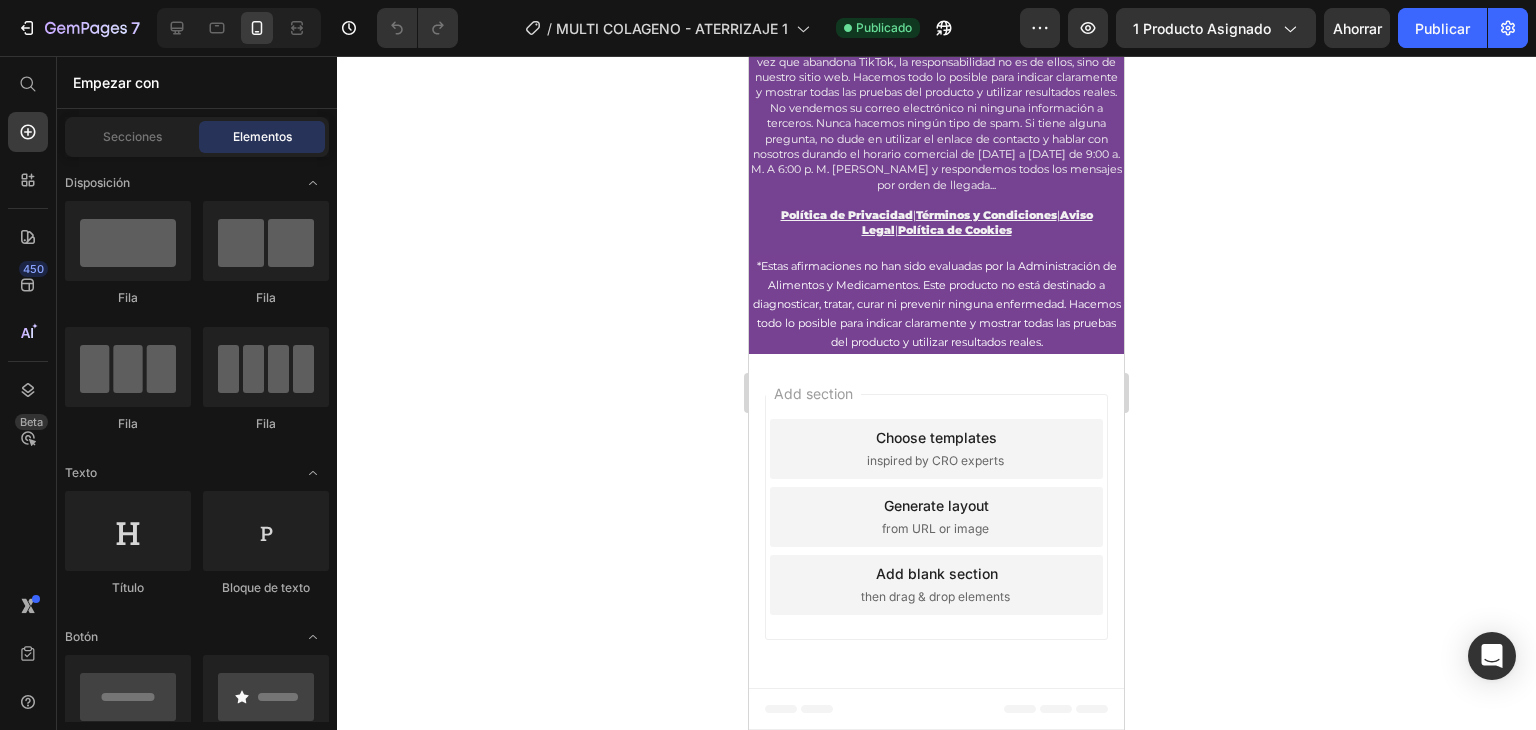 scroll, scrollTop: 8567, scrollLeft: 0, axis: vertical 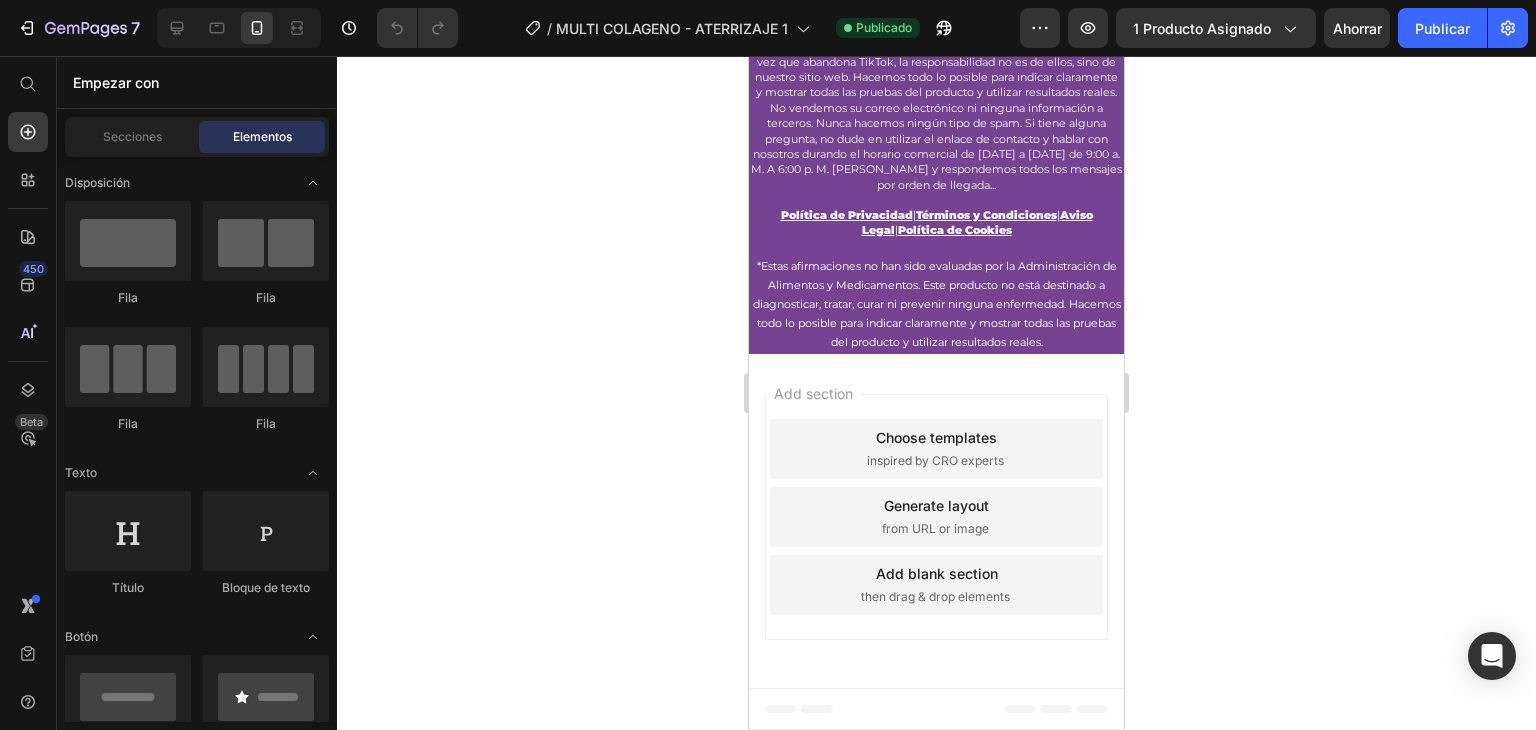 click on "00 Hrs 17 Mins 32 Segs" at bounding box center [936, -247] 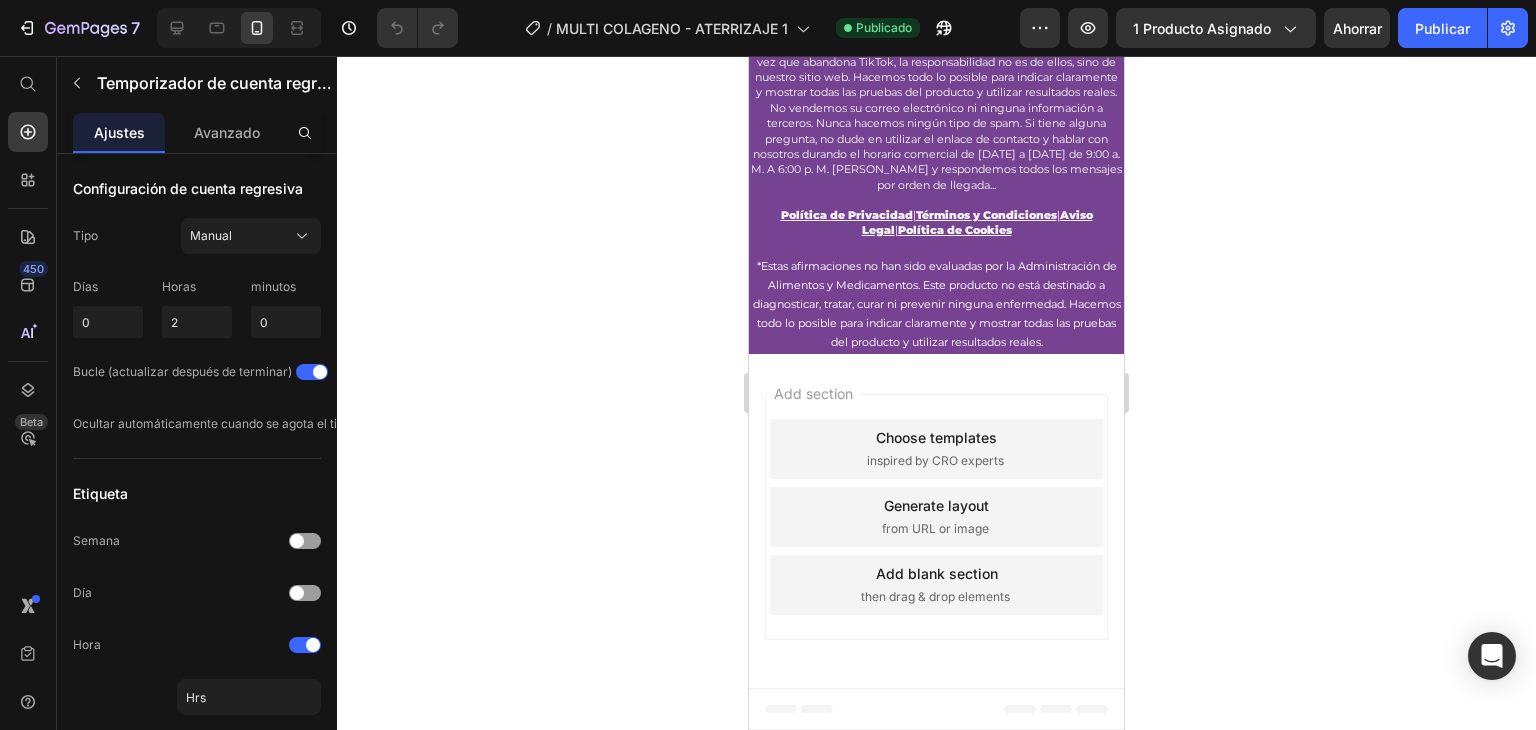click on "¡Stock Limitado, Apresurate, Quedan pocas unidades!" at bounding box center (936, -183) 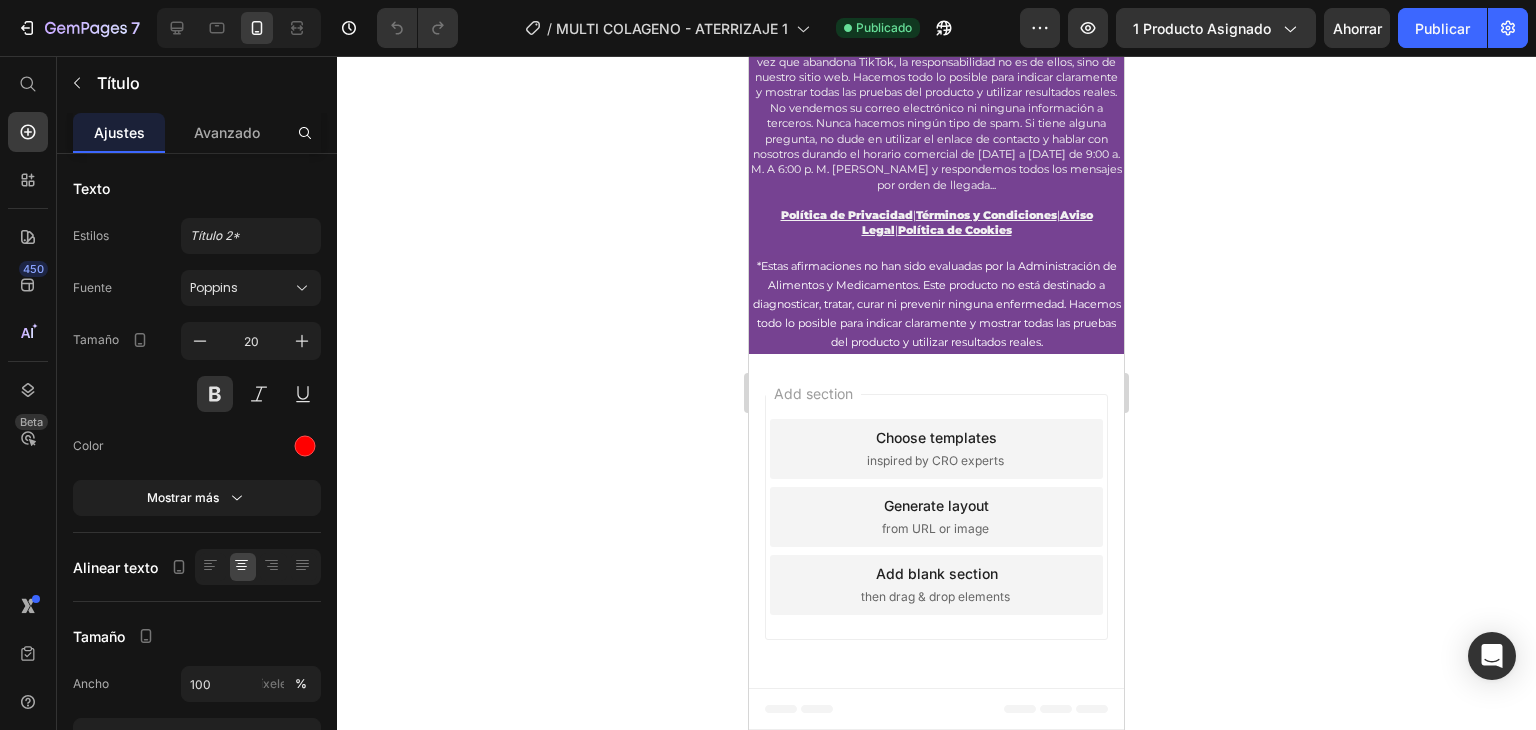 click on "Comprar Ahora Envío Gratis + Obsequio Sorpesa 🎁 Button" at bounding box center (936, -110) 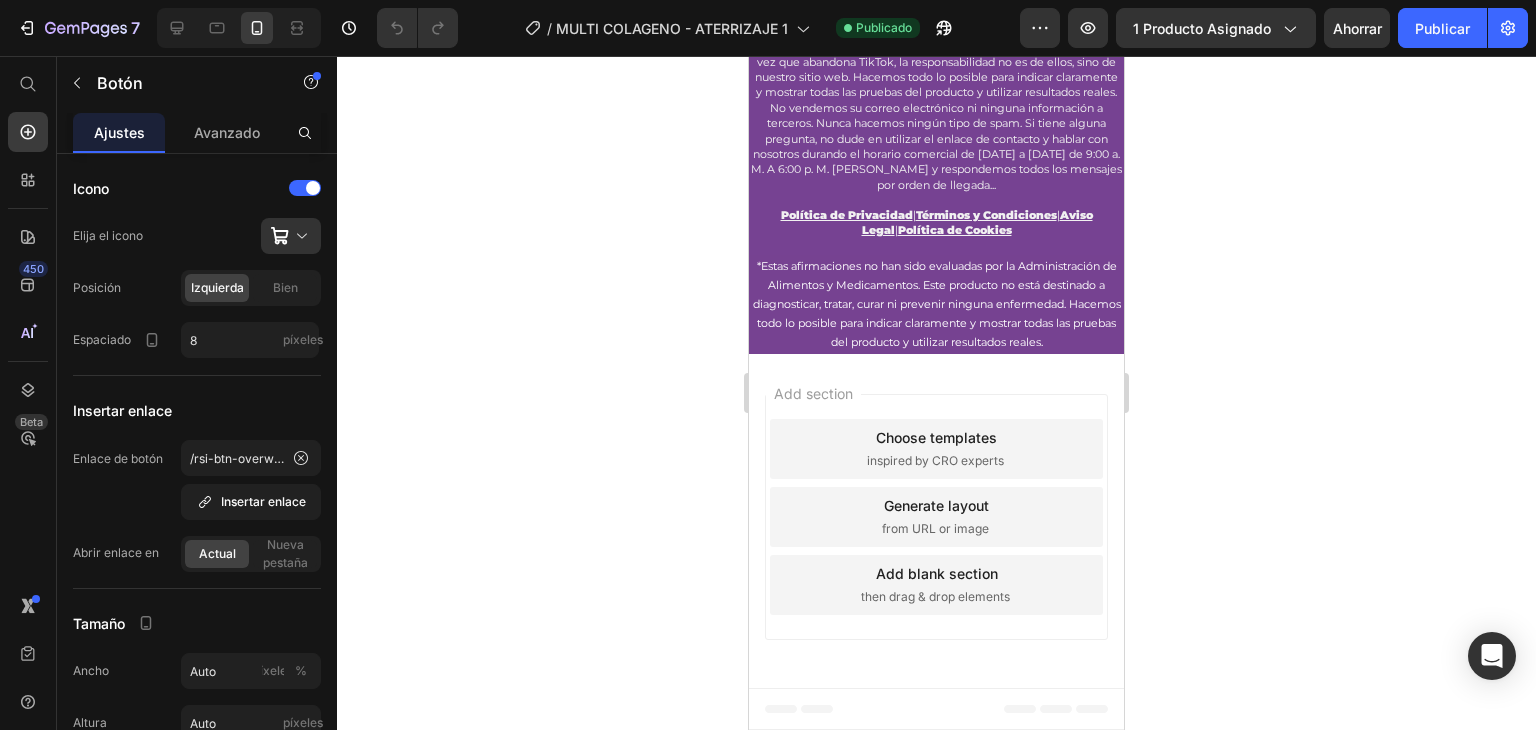 click on "Antes $189.800 [DATE] $89.900" at bounding box center [936, -401] 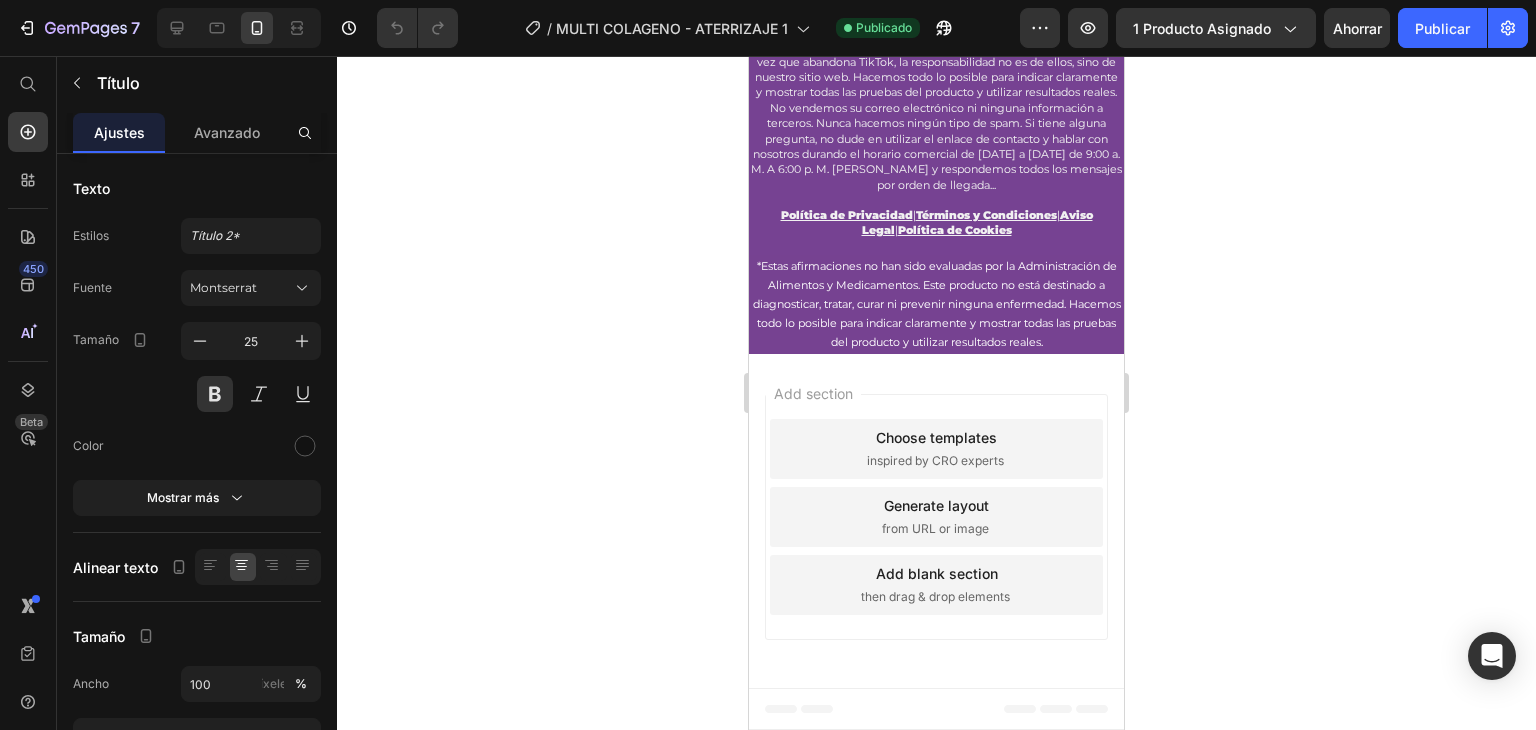 click on "00 Hrs 17 Mins 24 Segs" at bounding box center (936, -247) 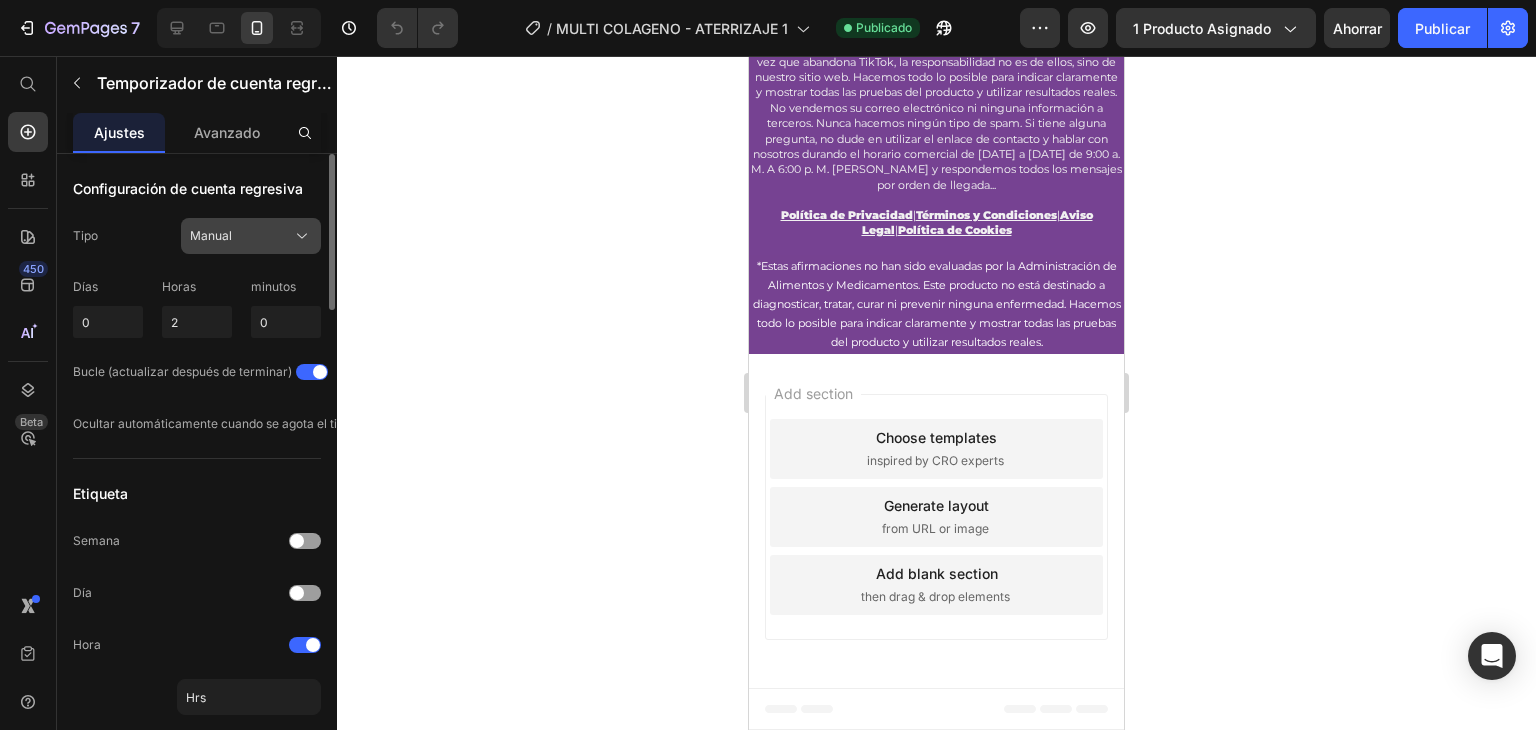 click 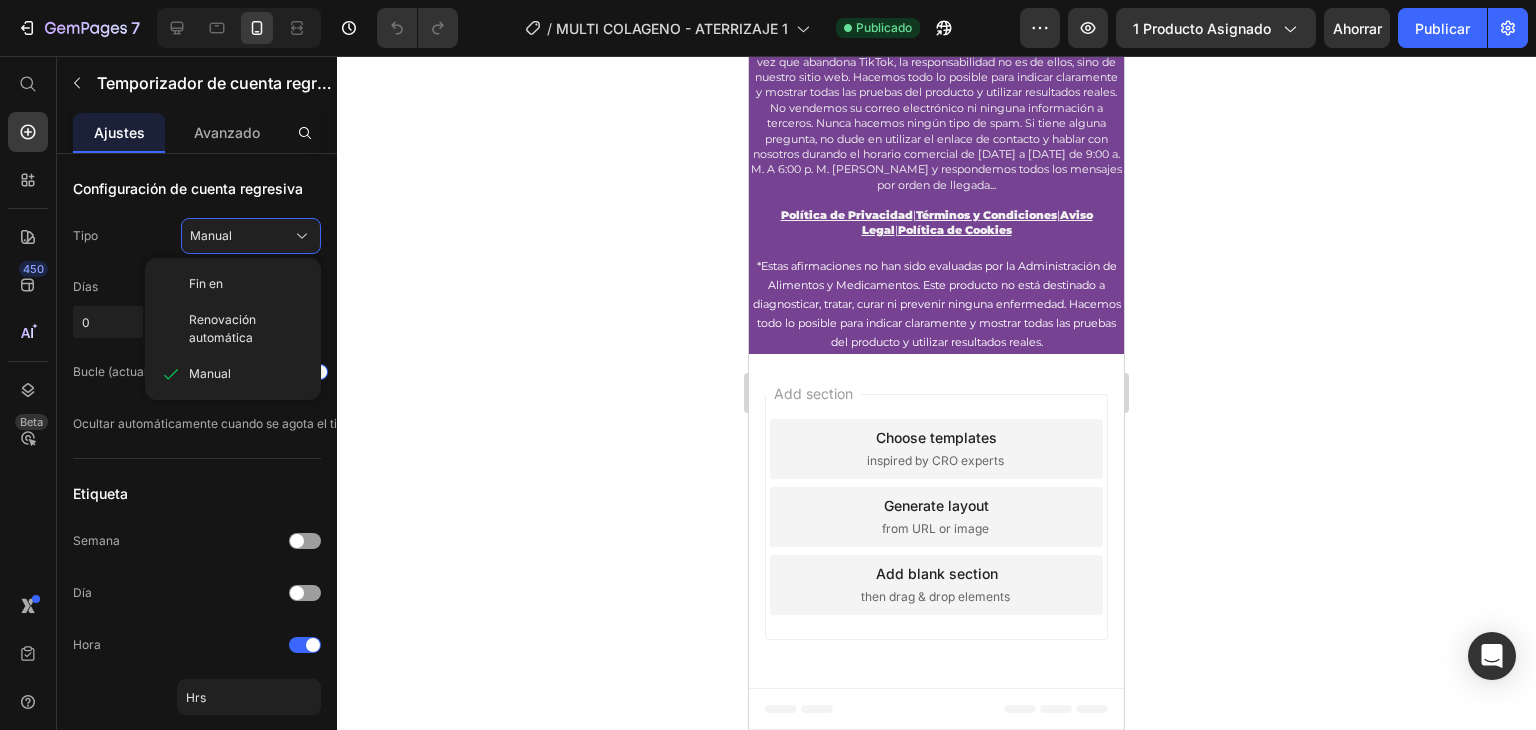 click 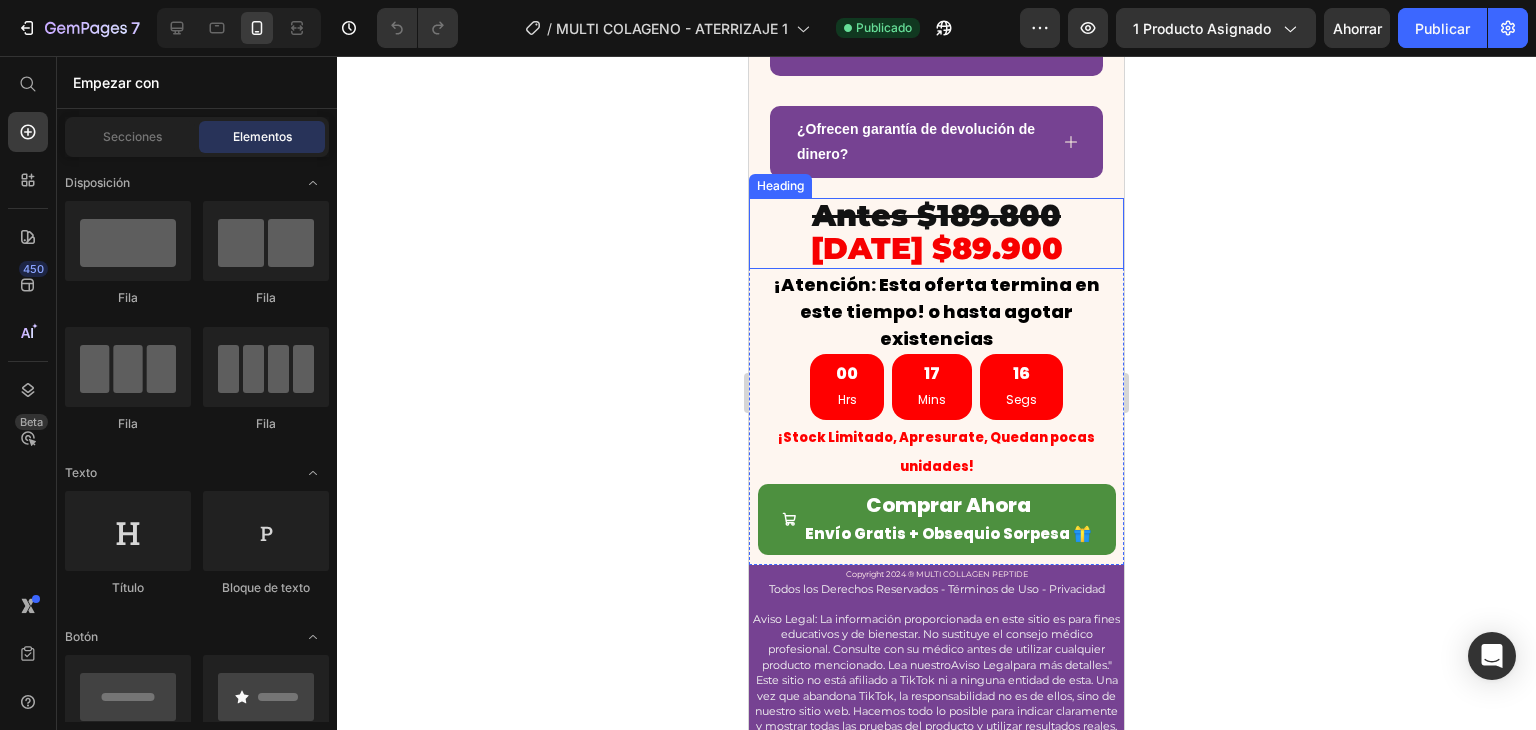scroll, scrollTop: 6467, scrollLeft: 0, axis: vertical 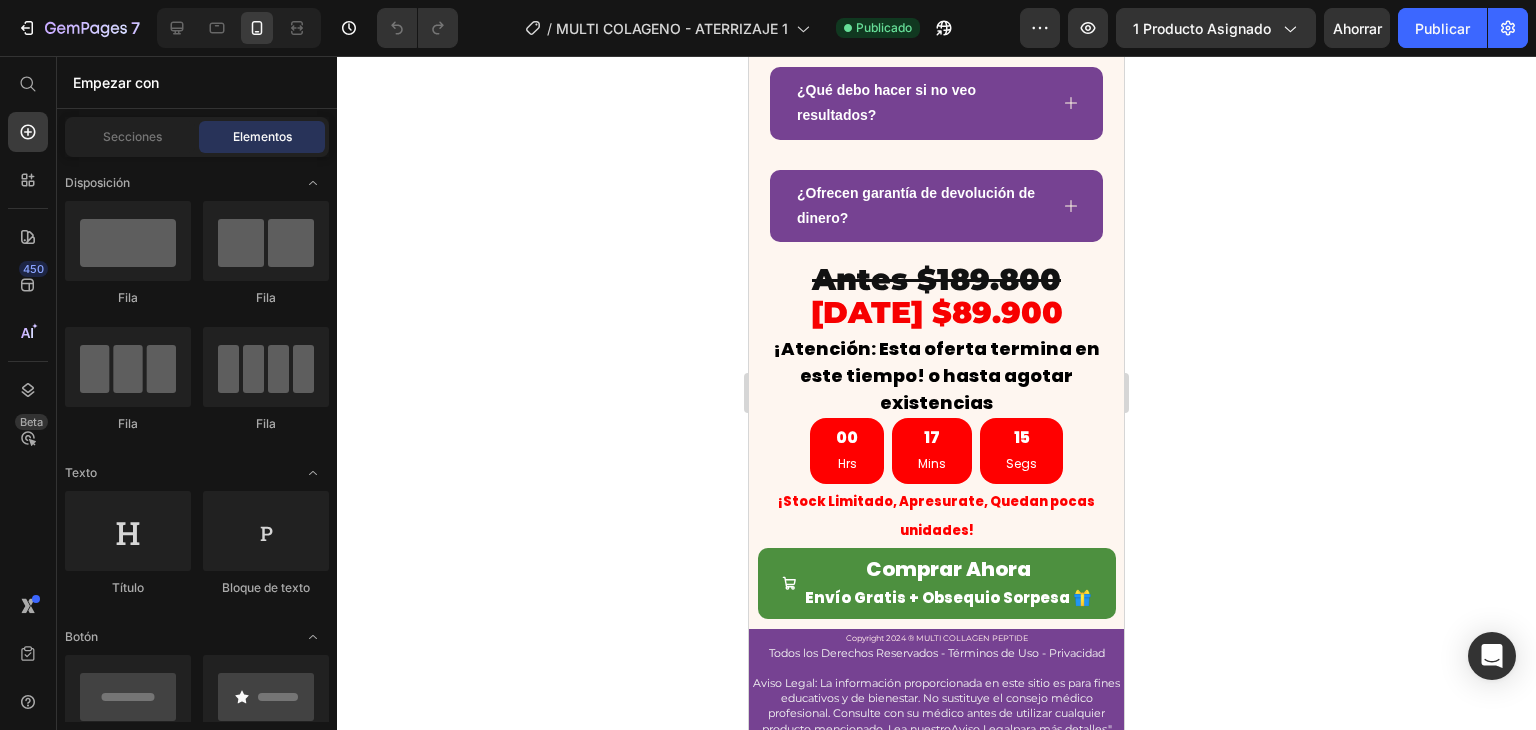 click on "Antes $239.800 [DATE] $89.900" at bounding box center [936, -1369] 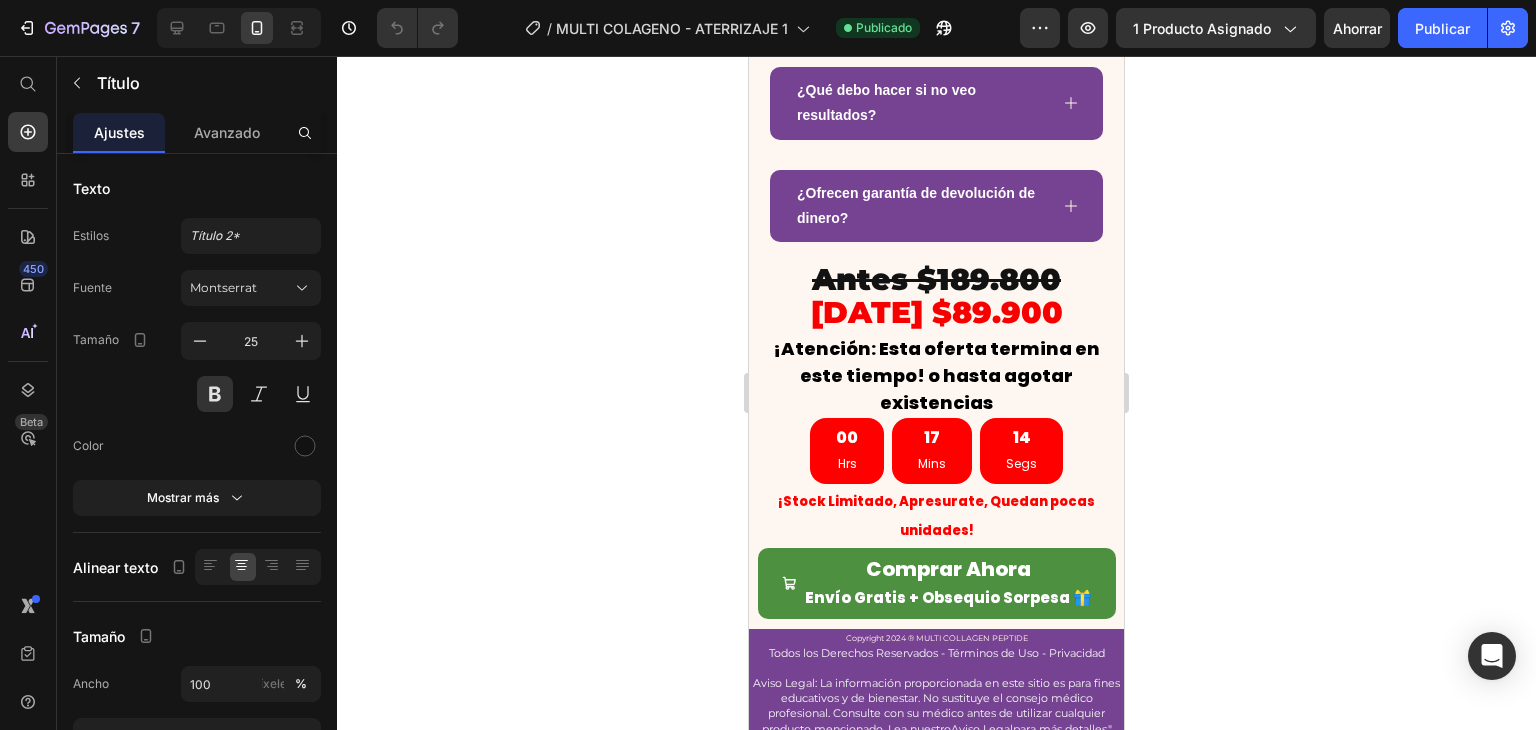 click on "¡Atención: Esta oferta termina en este tiempo! o hasta agotar existencias" at bounding box center (936, -1291) 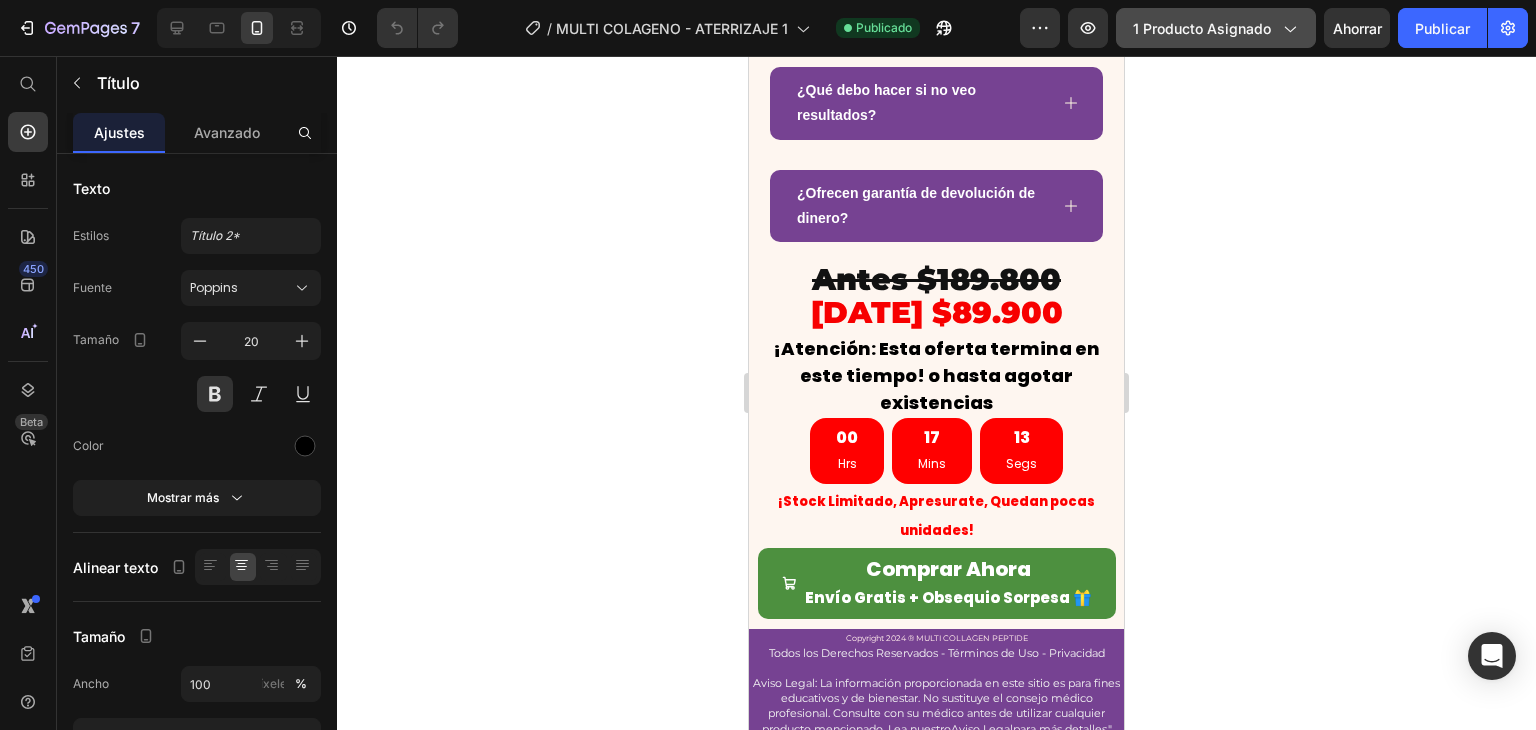 click on "1 producto asignado" at bounding box center (1216, 28) 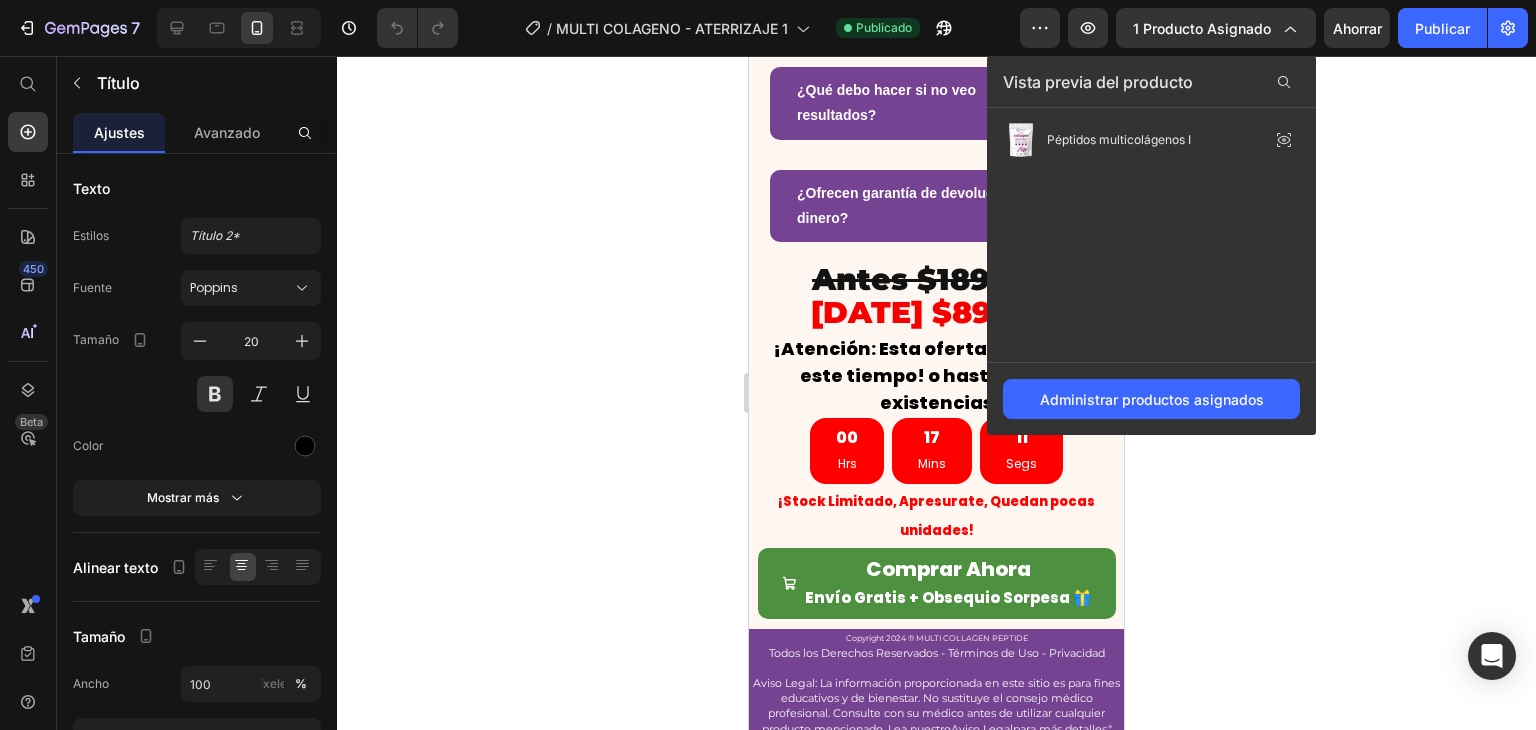 click 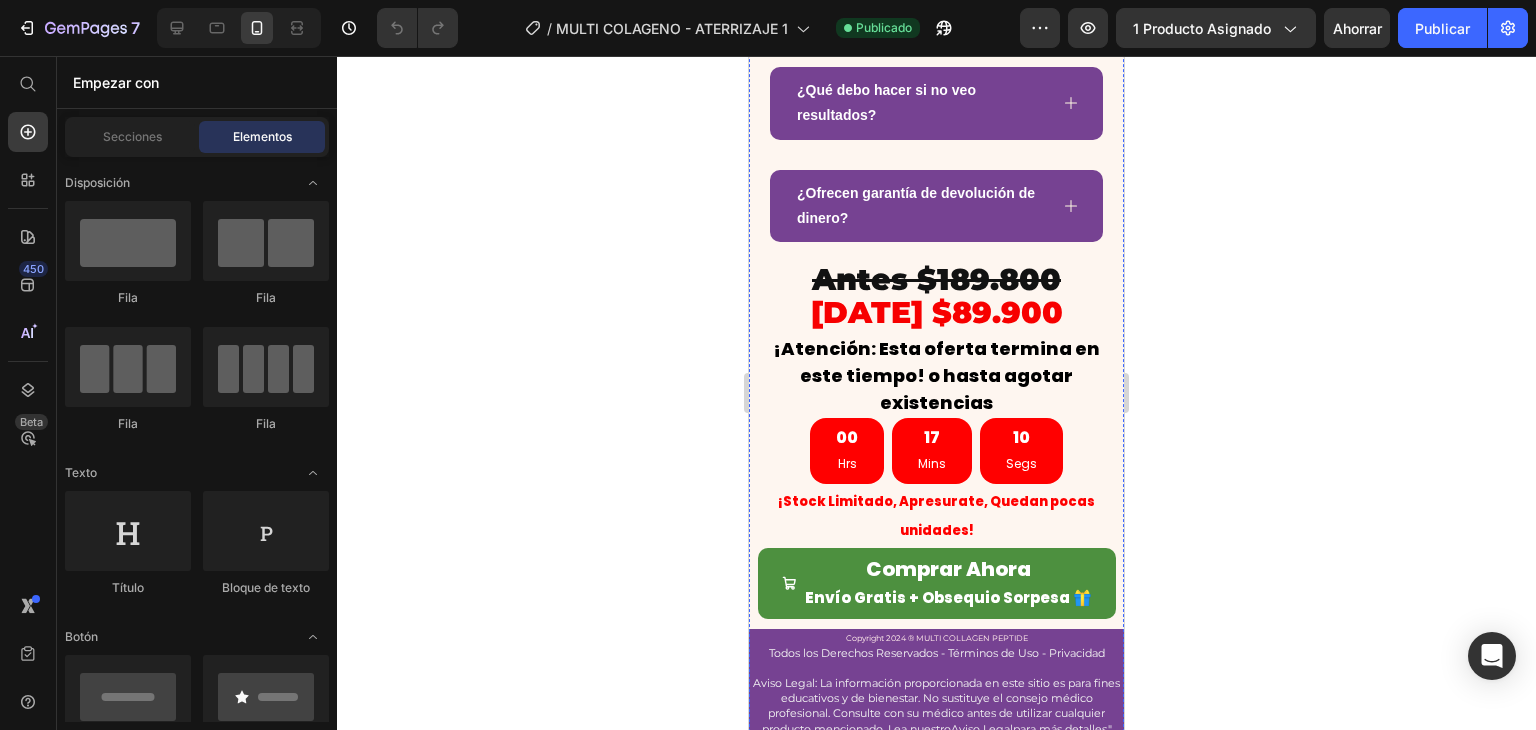 click at bounding box center [936, -1404] 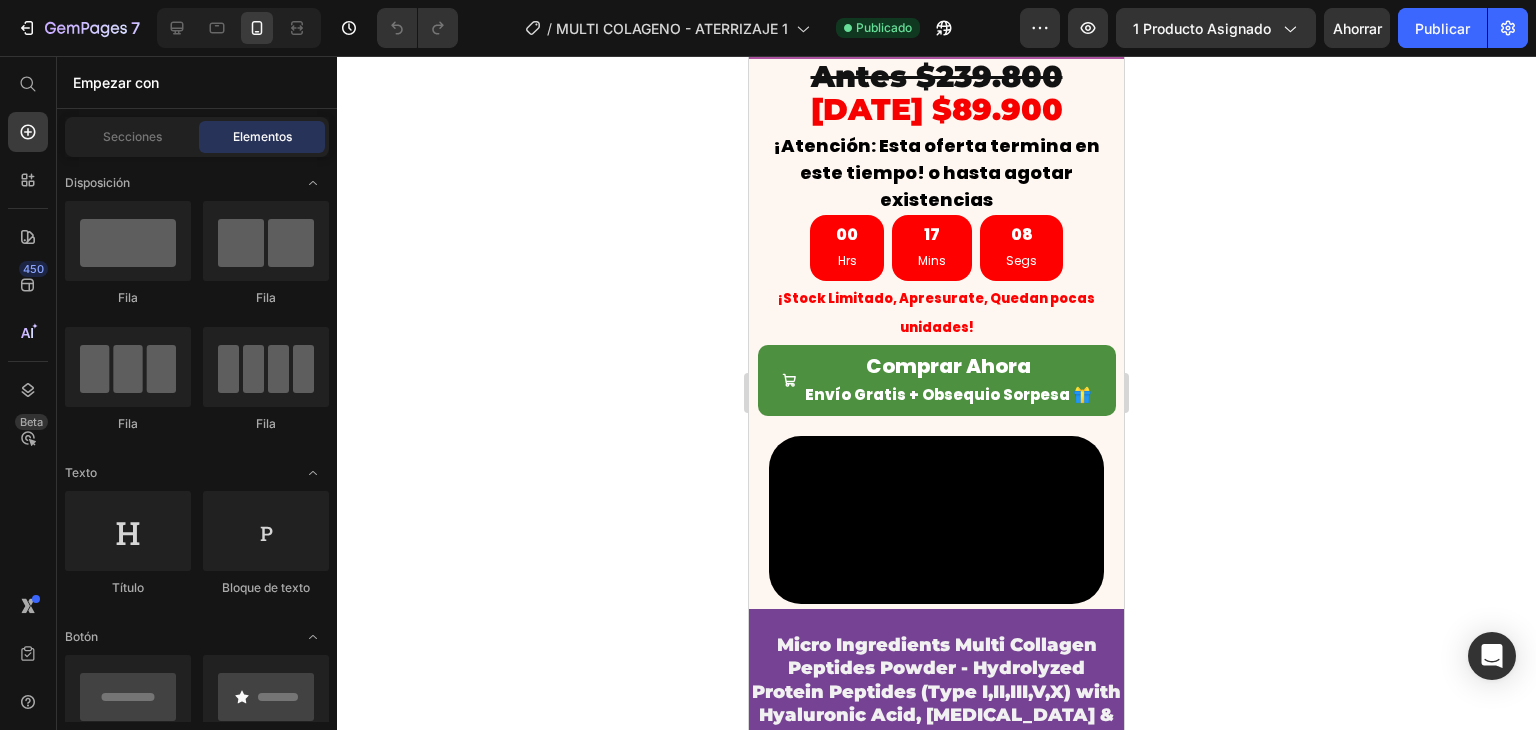 scroll, scrollTop: 4917, scrollLeft: 0, axis: vertical 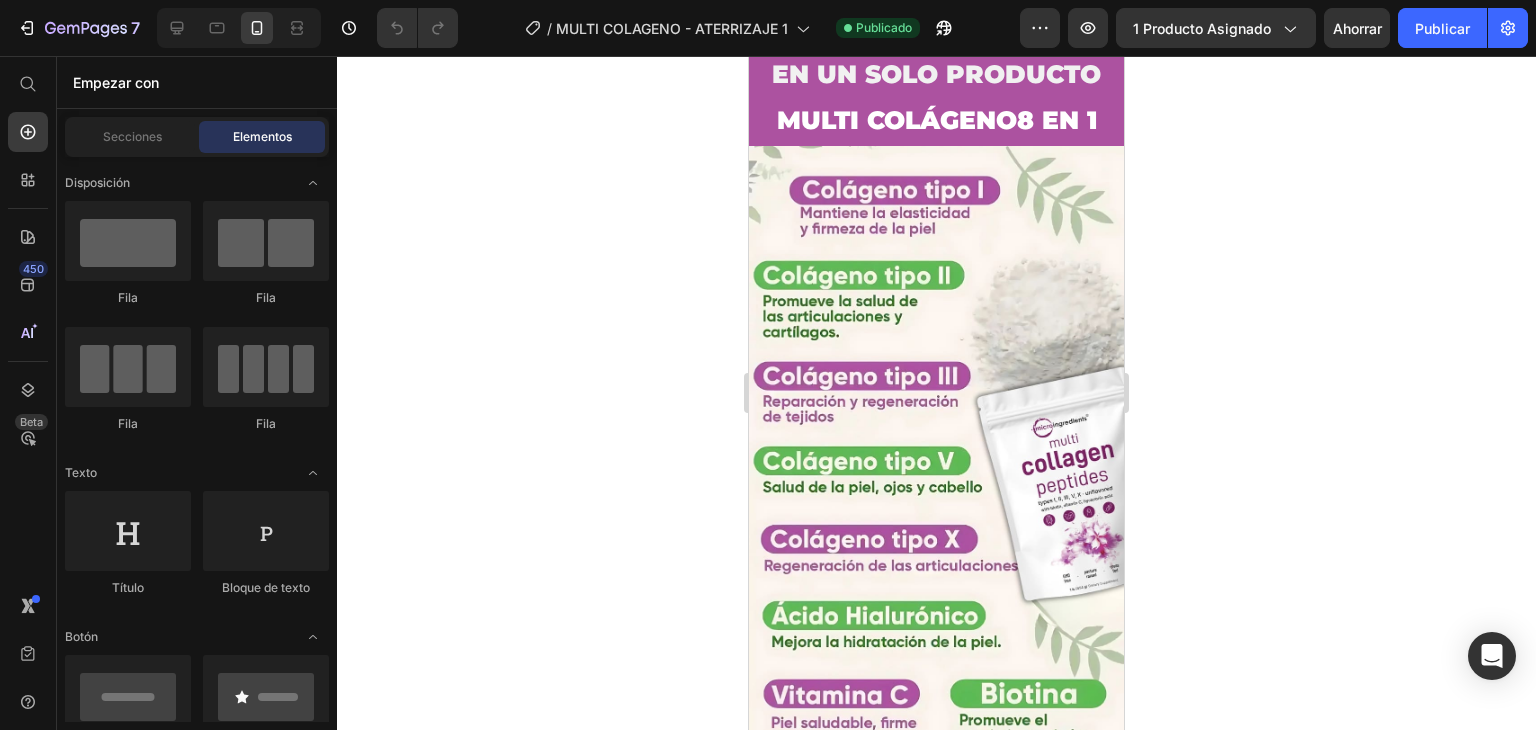 drag, startPoint x: 1115, startPoint y: 503, endPoint x: 1875, endPoint y: 457, distance: 761.3908 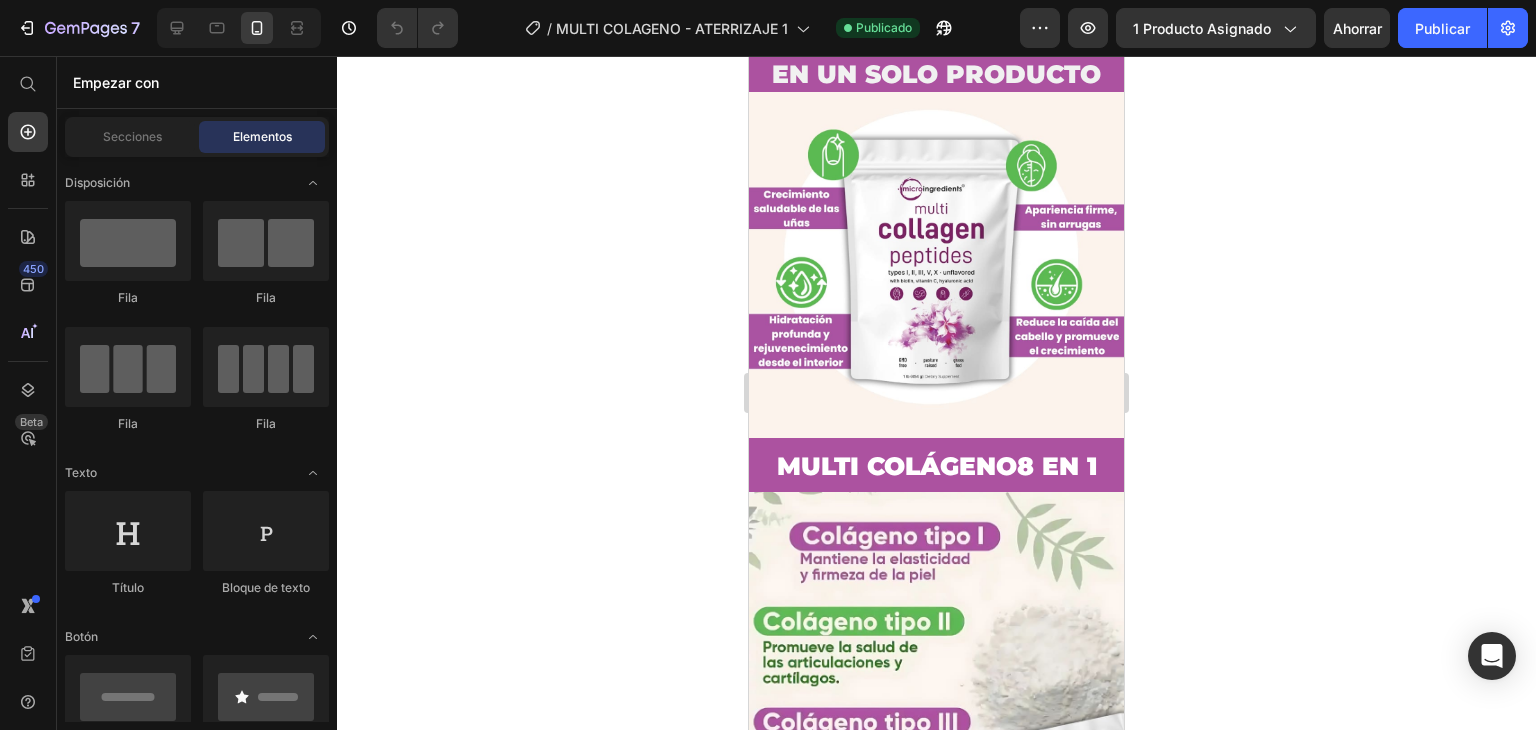click on "00 Hrs 17 Mins 07 Segs" at bounding box center (936, -314) 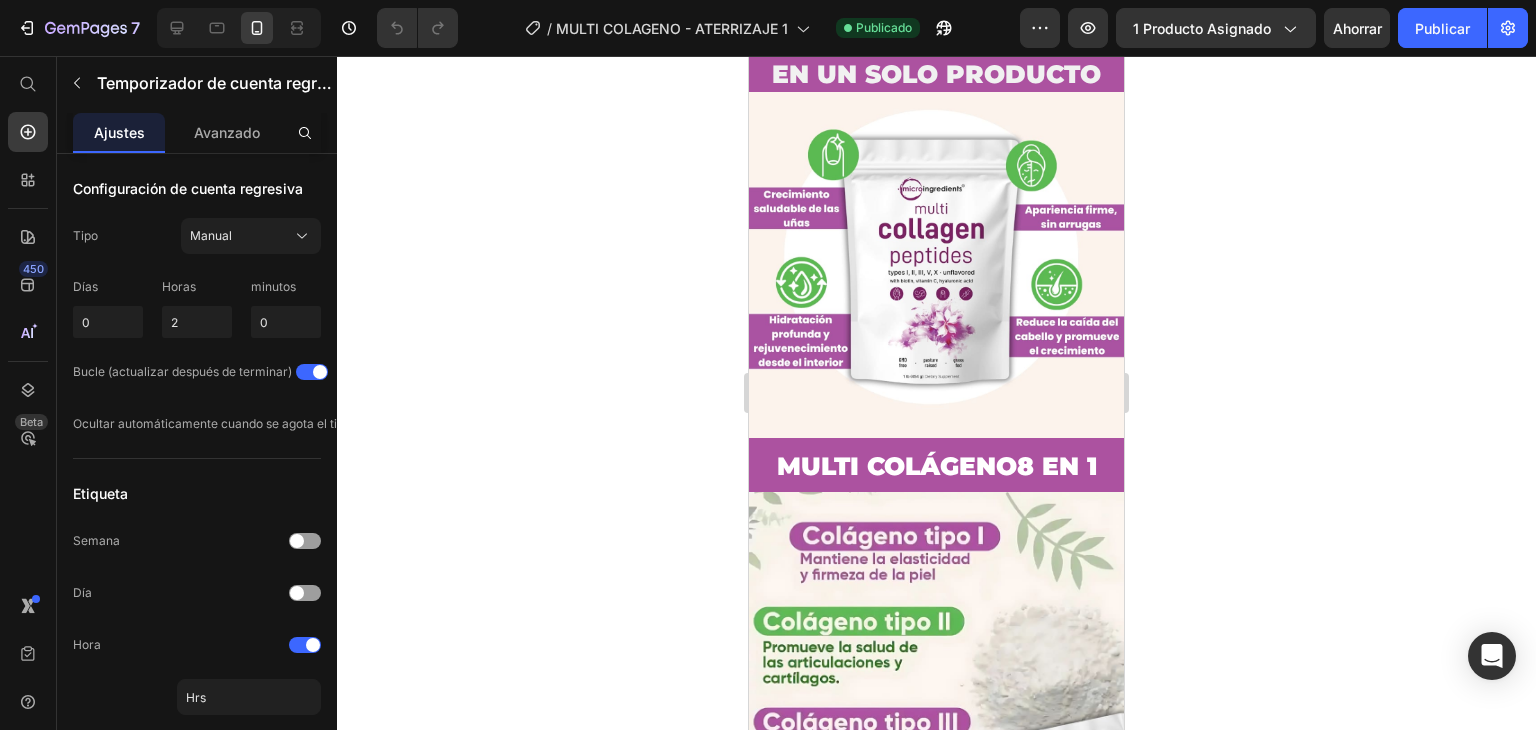 click on "¡Stock Limitado, Apresurate, Quedan pocas unidades!" at bounding box center (936, -249) 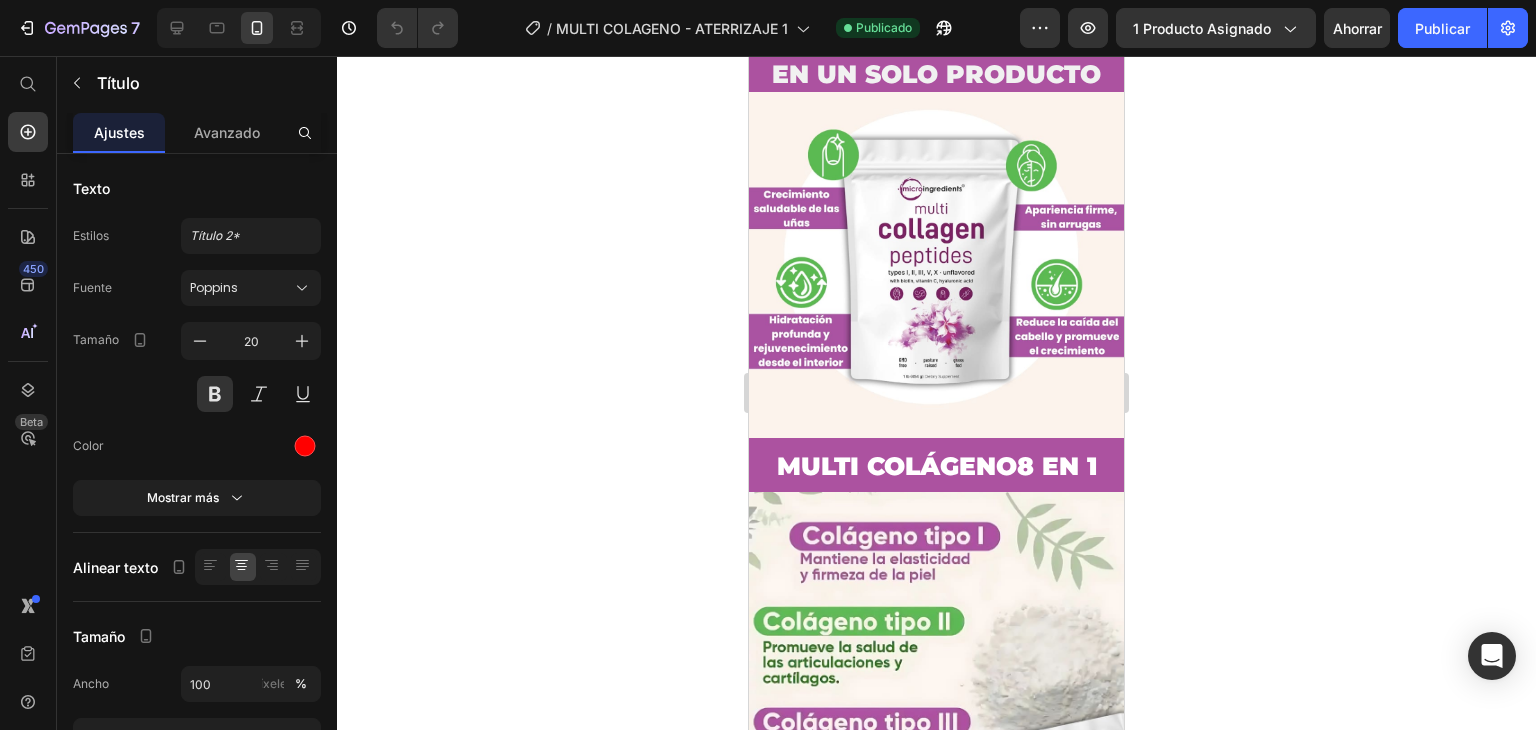 click on "Antes $189.800 [DATE] $89.900" at bounding box center [936, -468] 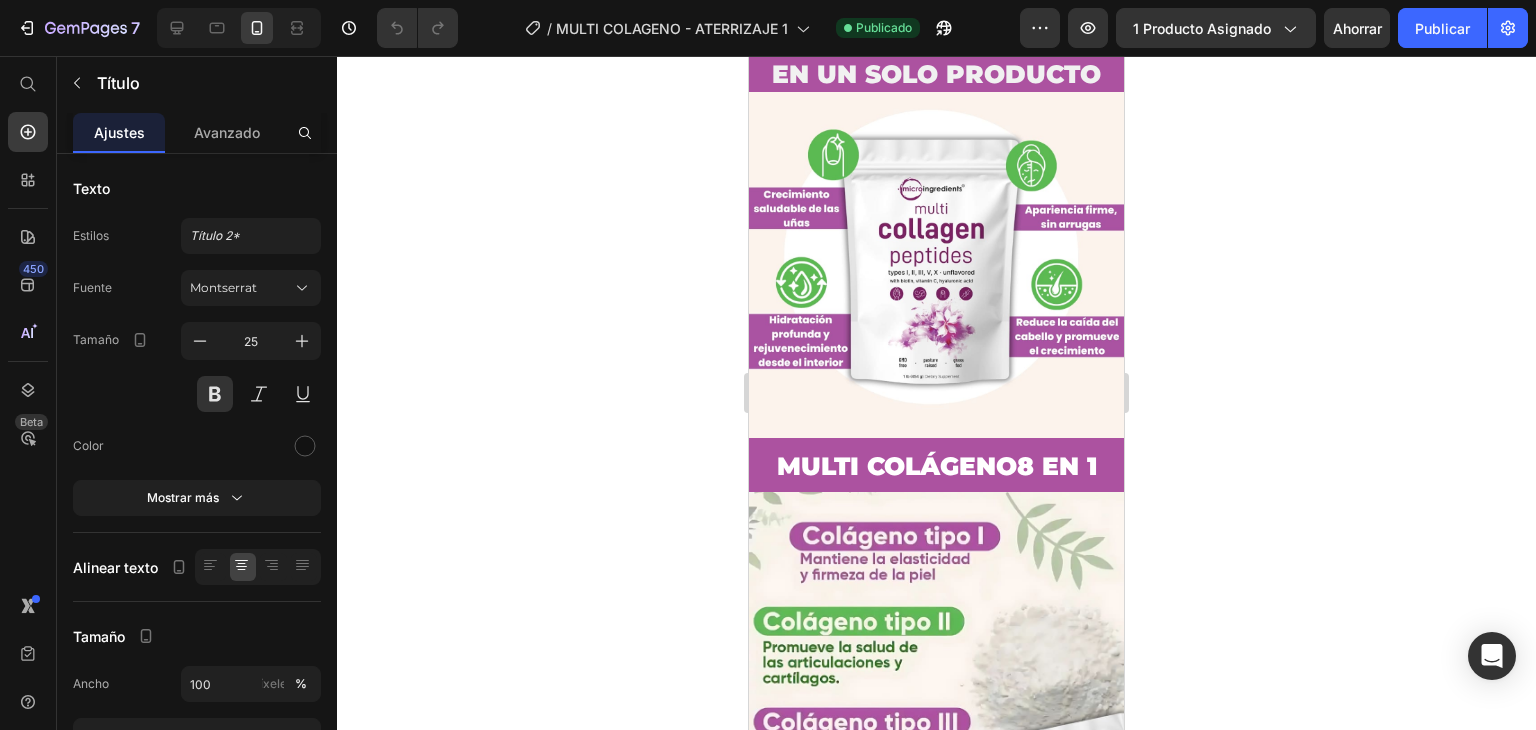 click on "¡Atención: Esta oferta termina en este tiempo! o hasta agotar existencias" at bounding box center (936, -390) 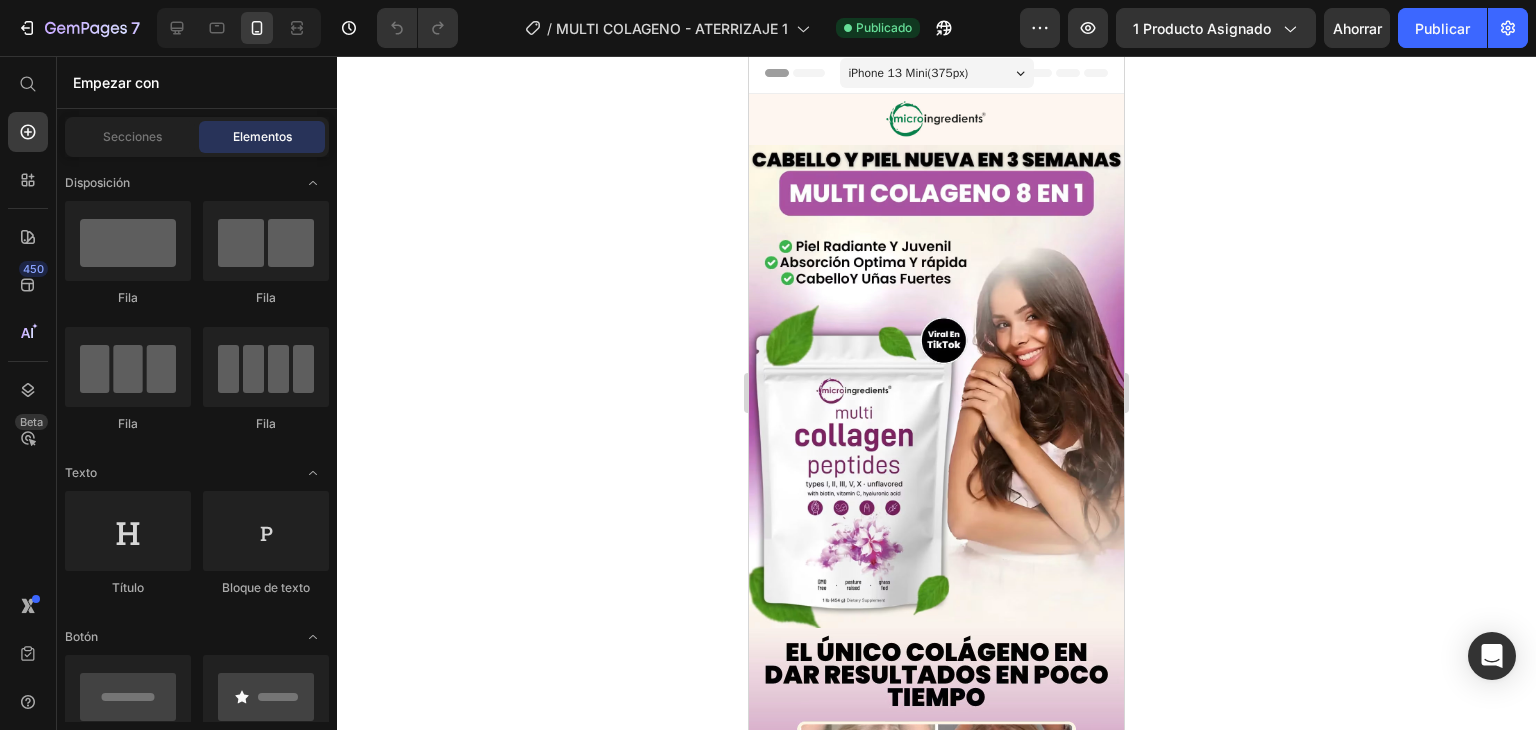 scroll, scrollTop: 0, scrollLeft: 0, axis: both 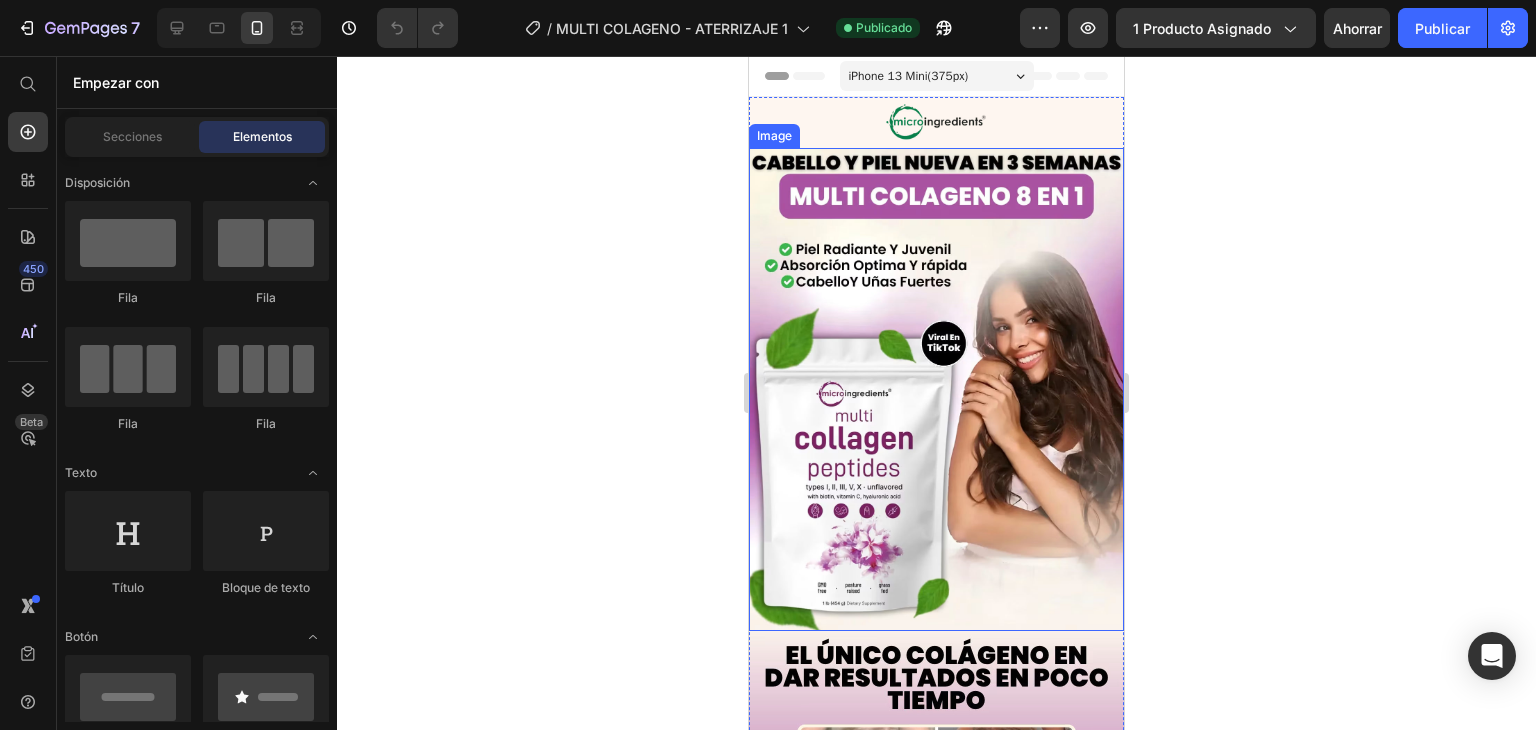 click at bounding box center (936, 390) 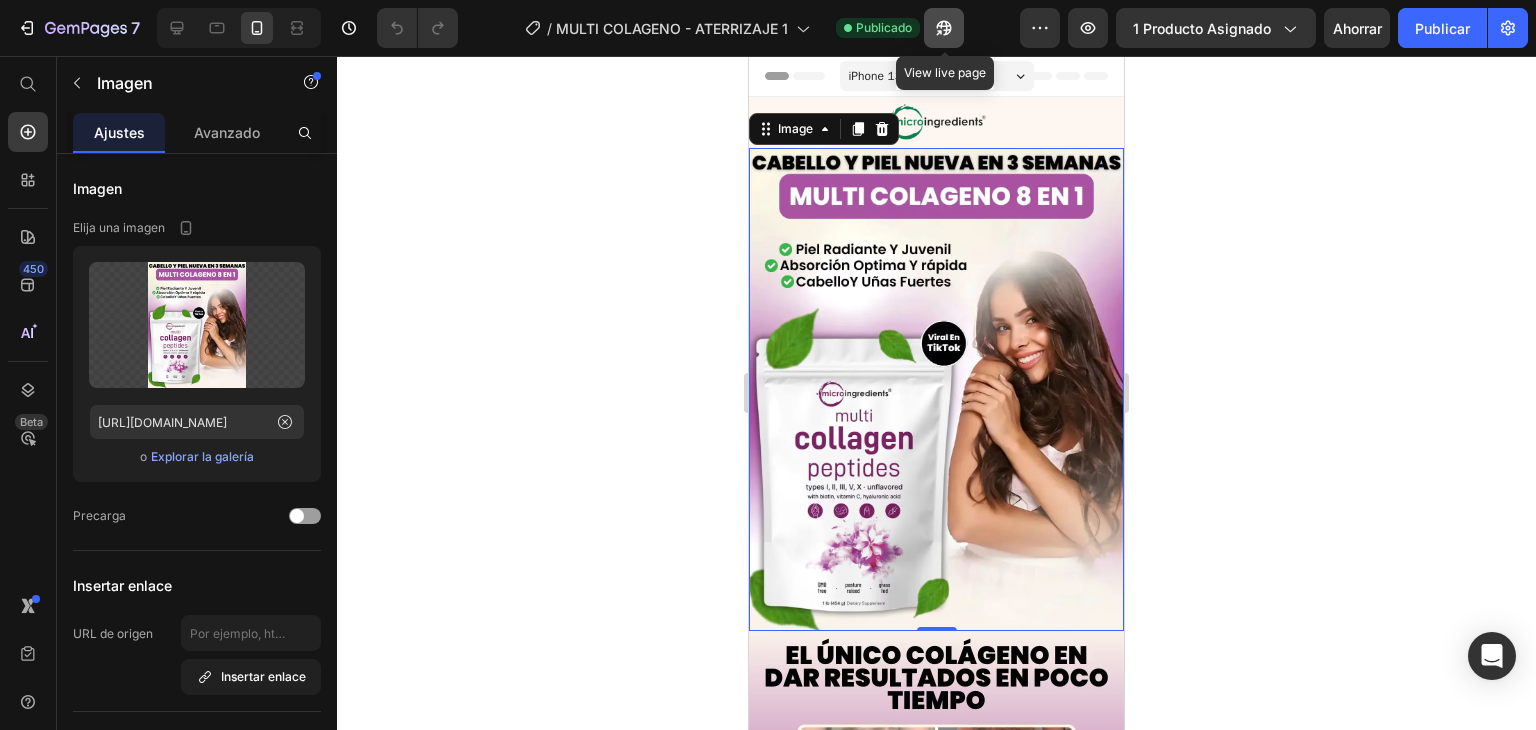 click 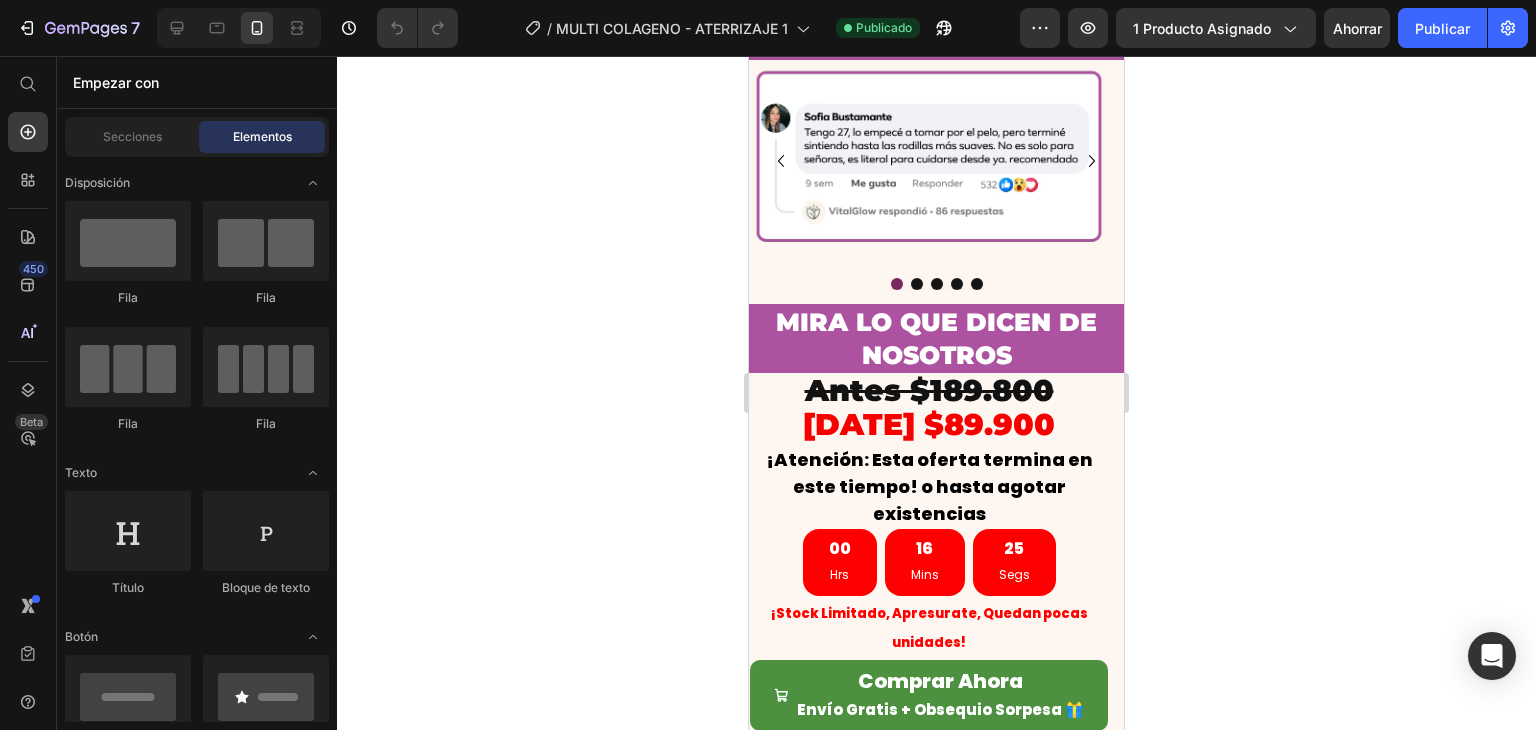scroll, scrollTop: 1468, scrollLeft: 0, axis: vertical 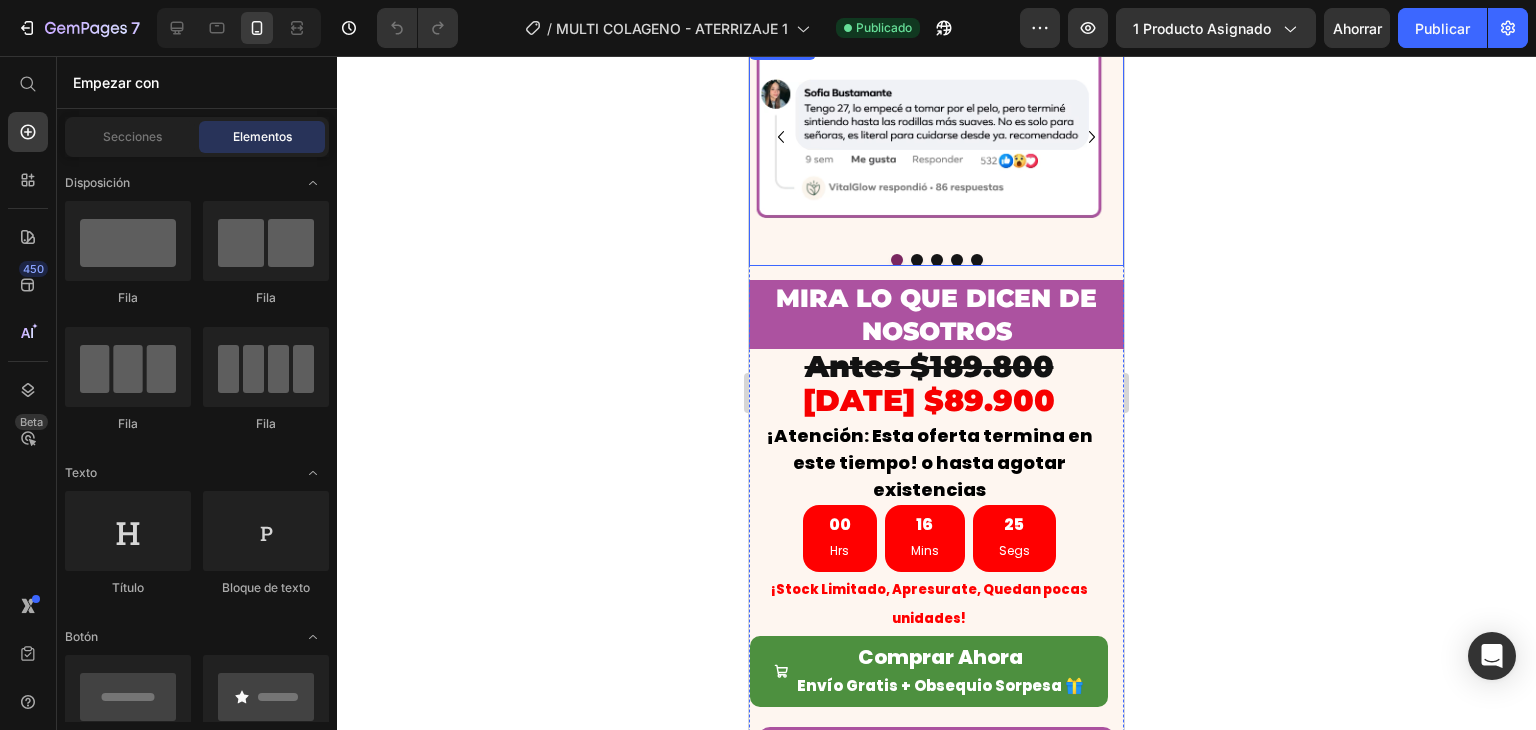 click at bounding box center [936, 260] 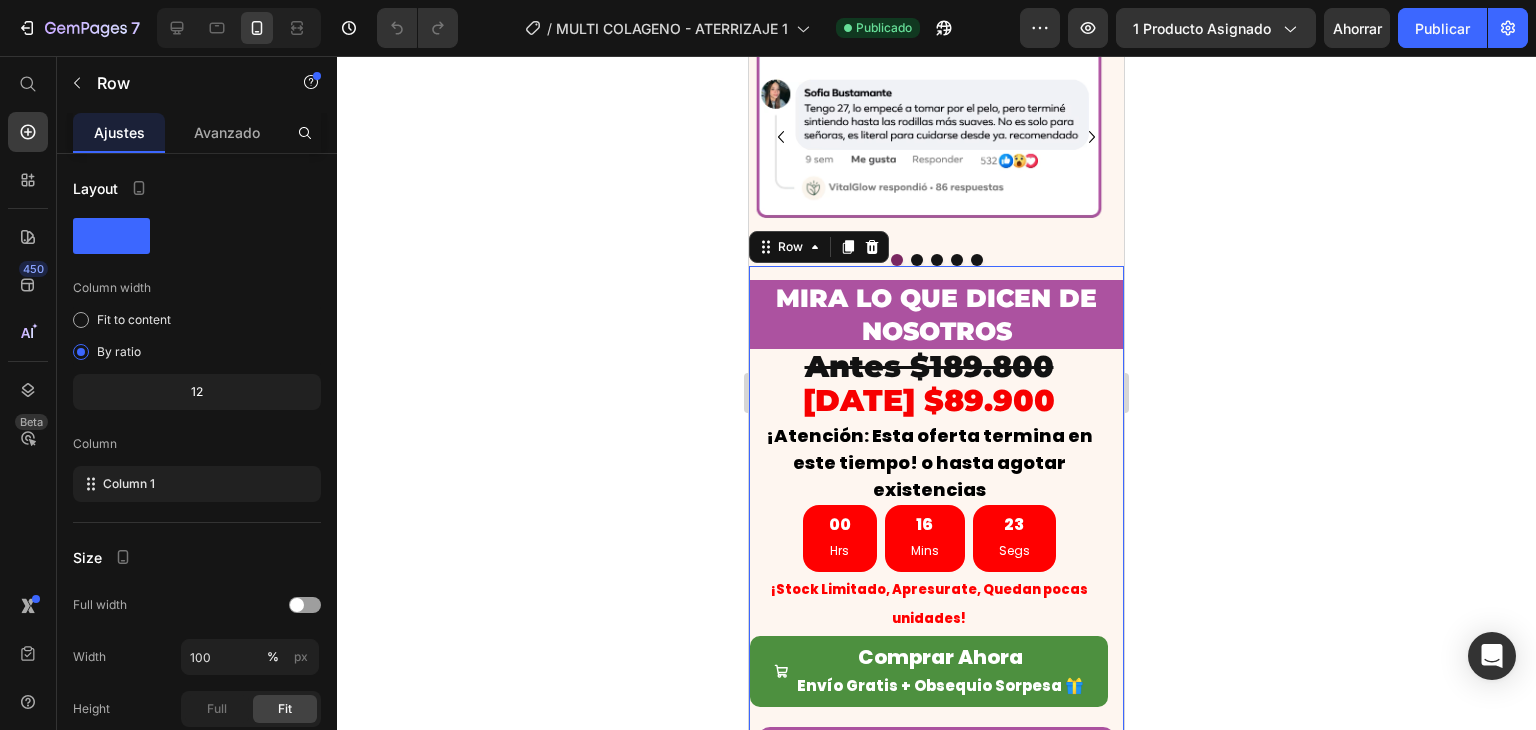 click on "MIRA LO QUE DICEN DE NOSOTROS Heading
Antes $189.800 [DATE] $89.900 Heading ¡Atención: Esta oferta termina en este tiempo! o hasta agotar existencias Heading 00 Hrs 16 Mins 23 Segs Countdown Timer ¡Stock Limitado, Apresurate, Quedan pocas unidades! Heading
Comprar Ahora Envío Gratis + Obsequio Sorpesa 🎁 Button Row Row
Carousel Image Multi Colágeno que transforma piel, cabello y uñas en días. Heading Mejor La Piel Text Block Crecimiento Capilar Text Block Quita Dolores Articulares Text Block Row Icon Icon Icon Icon
Icon Icon List / [PHONE_NUMBER]  Clientes Felices Text Block Row $99.900,00 Product Price $0,00 Product Price Row
50%  DE  DESCUENTO Text Block
Row
Icon Envío  Gratis Text Block Row
Icon Compra Garantizada .  Compra sin preocupaciones, este producto tiene 90 días de garantía Text Block Row Icon ." at bounding box center [936, 1307] 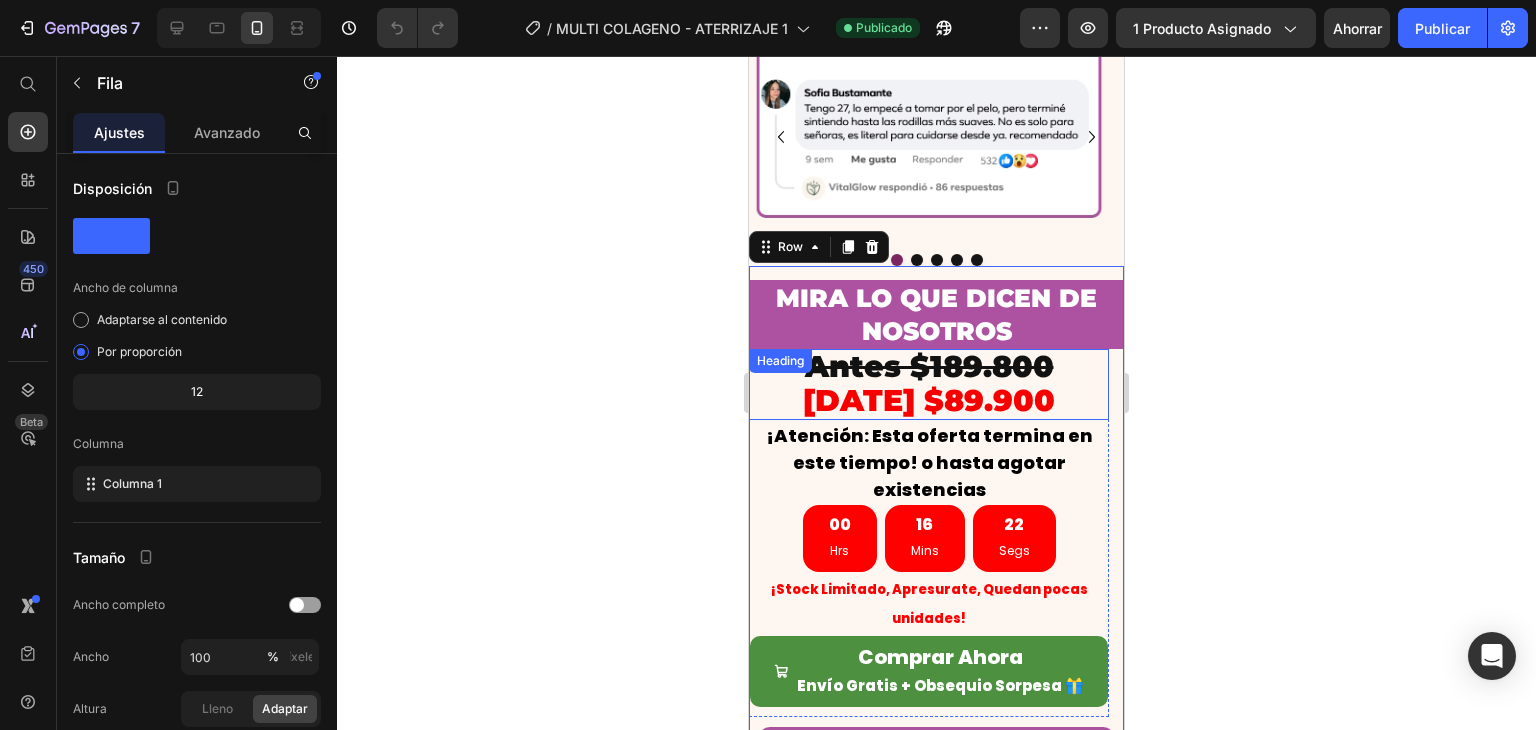 click on "Antes $189.800 [DATE] $89.900" at bounding box center [929, 384] 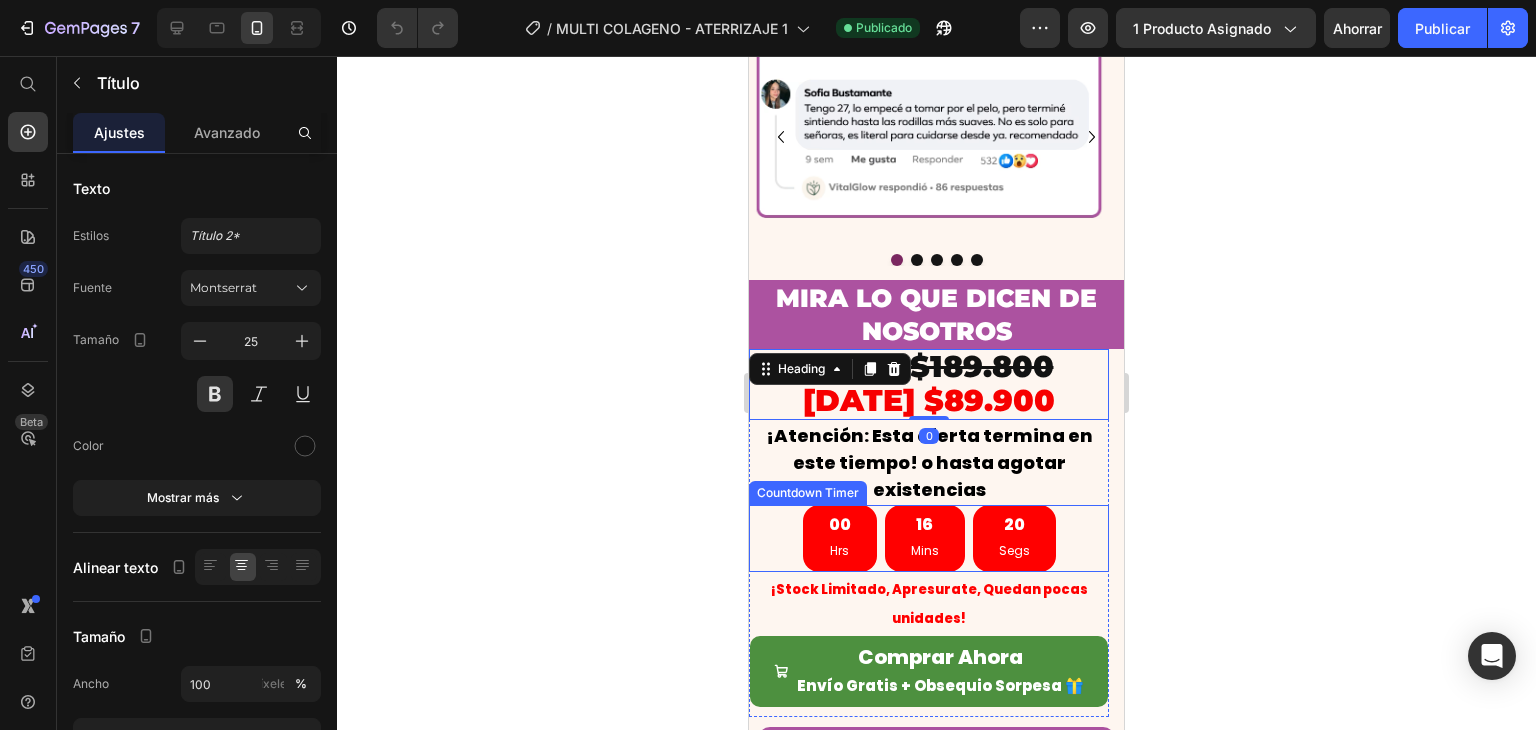 click on "00 Hrs 16 Mins 20 Segs" at bounding box center [929, 538] 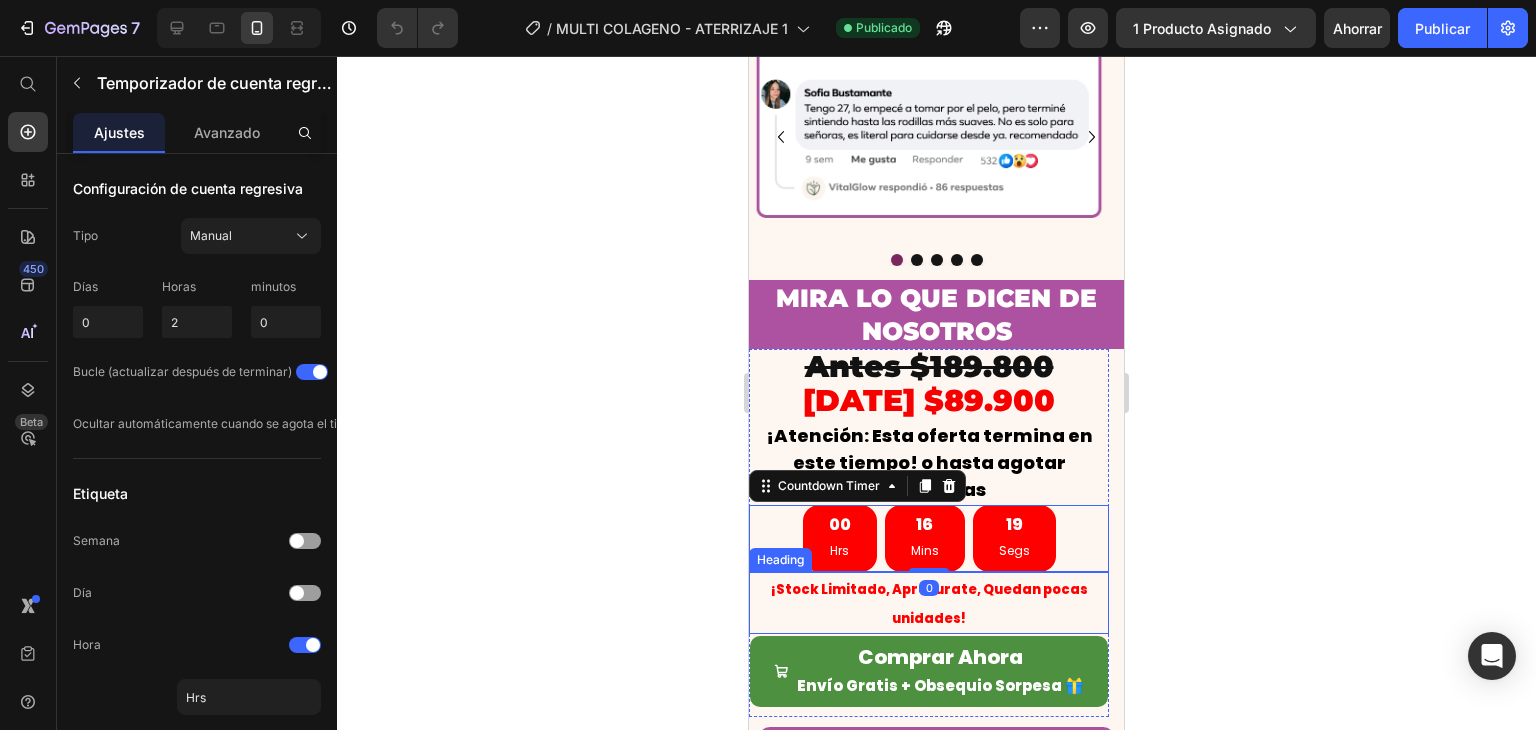 click on "¡Stock Limitado, Apresurate, Quedan pocas unidades!" at bounding box center [929, 603] 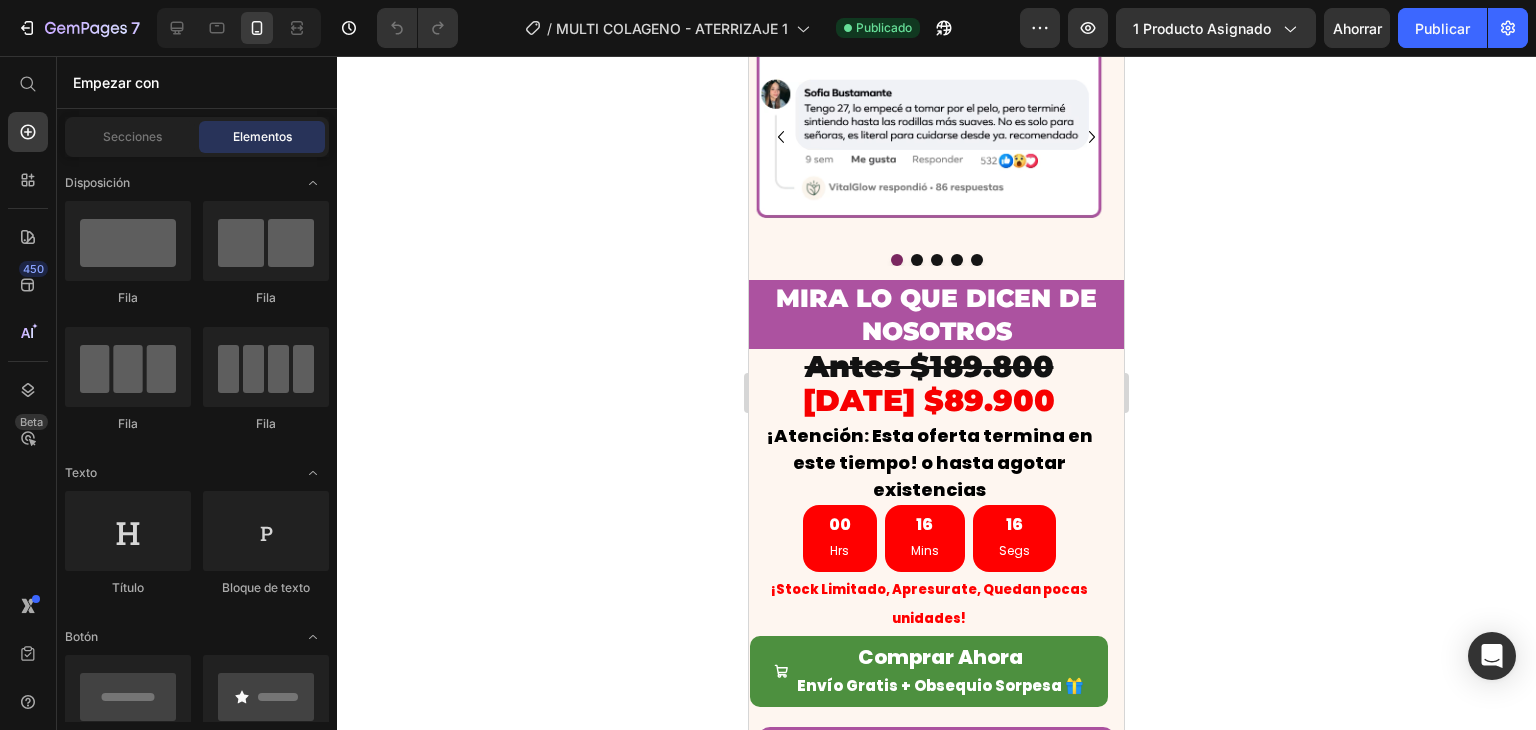 scroll, scrollTop: 1614, scrollLeft: 0, axis: vertical 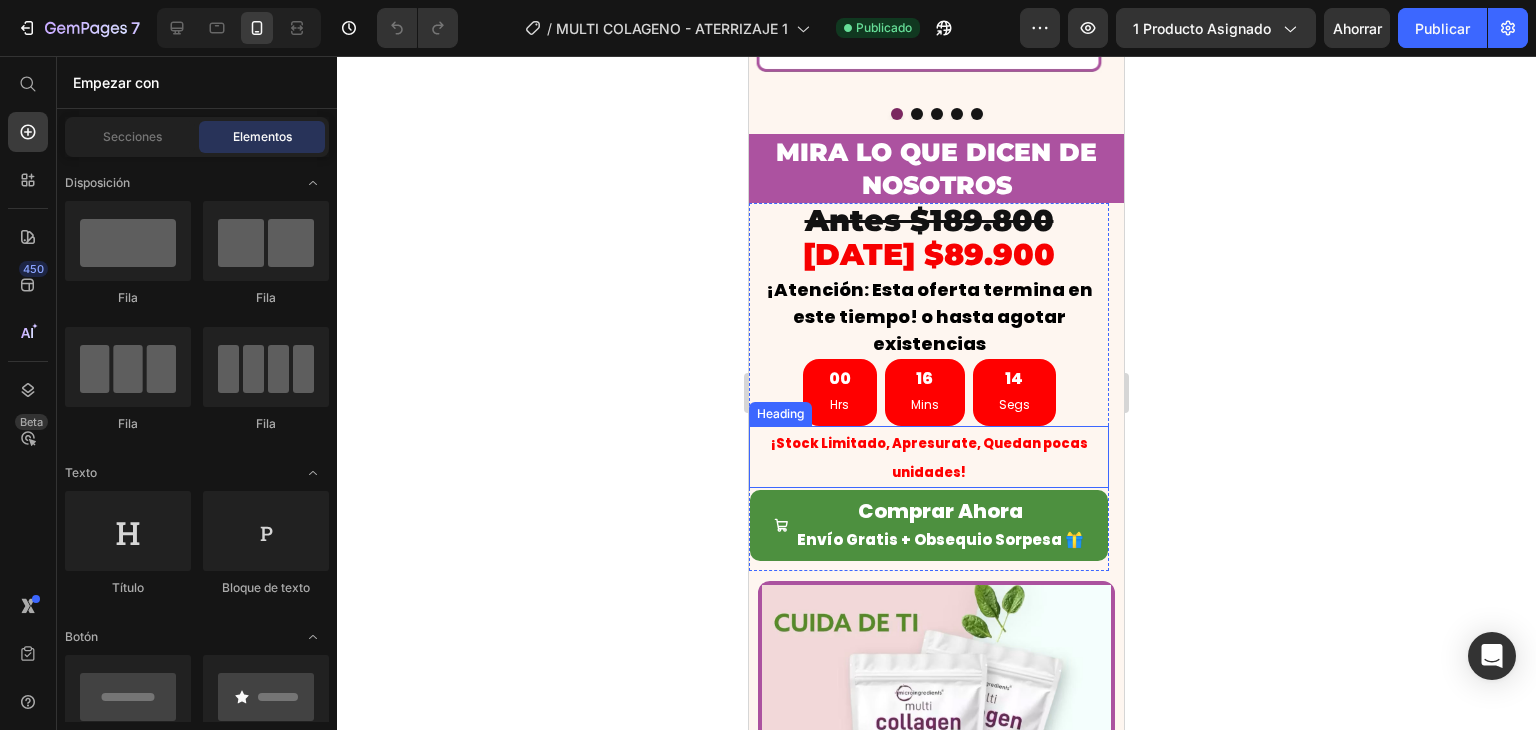 click on "¡Stock Limitado, Apresurate, Quedan pocas unidades!" at bounding box center (929, 457) 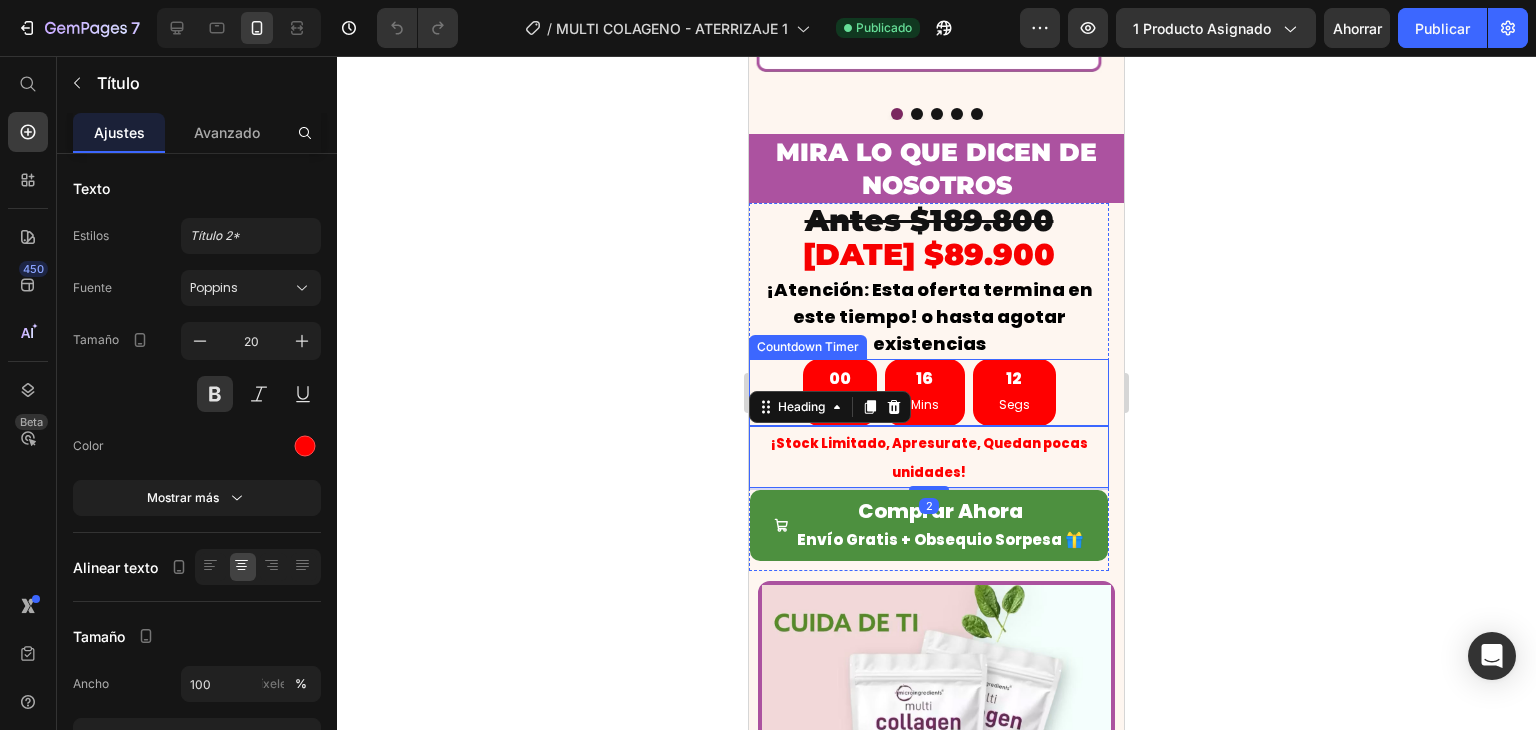 click on "00 Hrs 16 Mins 12 Segs" at bounding box center [929, 392] 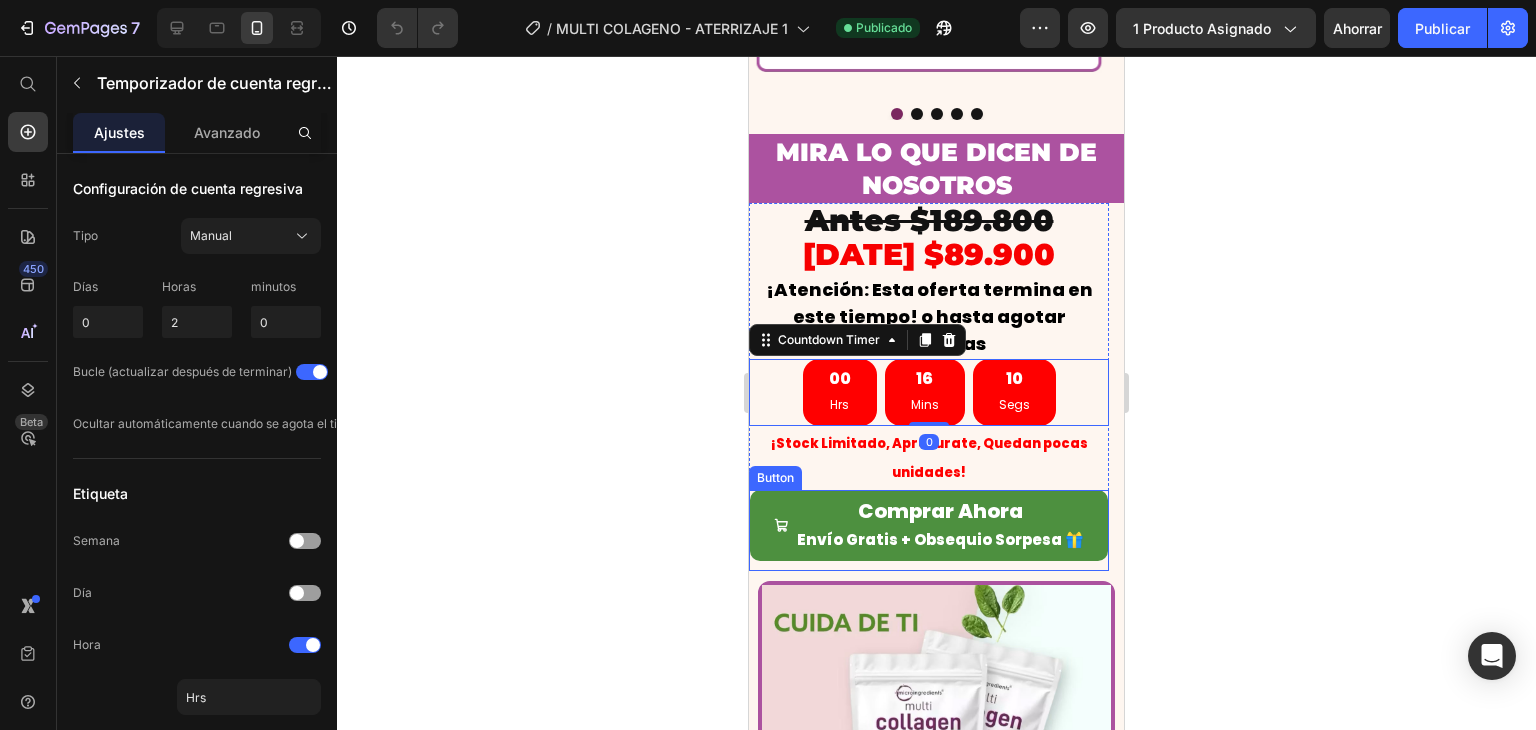 click on "Image Multi Colágeno que transforma piel, cabello y uñas en días. Heading Mejor La Piel Text Block Crecimiento Capilar Text Block Quita Dolores Articulares Text Block Row Icon Icon Icon Icon
Icon Icon List / [PHONE_NUMBER]  Clientes Felices Text Block Row $99.900,00 Product Price $0,00 Product Price Row
50%  DE  DESCUENTO Text Block
Row
Icon Envío  Gratis Text Block Row
Icon Compra Garantizada .  Compra sin preocupaciones, este producto tiene 90 días de garantía Text Block Row
Icon Más  Vendidos .  Entre los productos de esta categoría. Text Block Row Row Image POR LA COMPRA DEL MULTI COLAGENO Text Block Lleva  gratis guía definitiva para recuperar tu cabello  valorada en $80.000 Text Block Row Antes $189.800 [DATE] $89.900 Heading ¡Stock Limitado, Apresurate, Quedan pocas unidades! Heading
Comprar Ahora Envío Gratis + Obsequio Sorpesa 🎁 Button Row Row Product" at bounding box center [936, 1207] 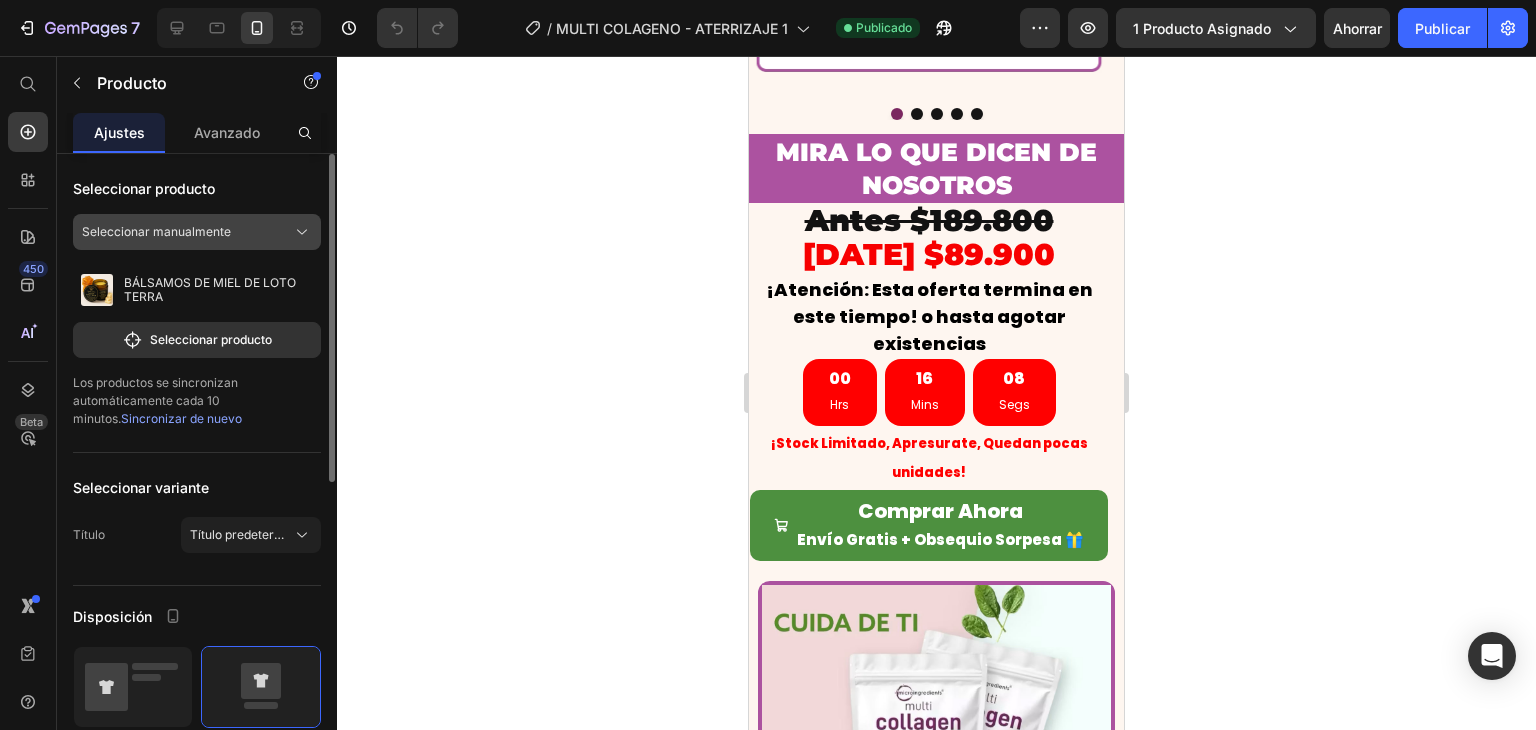 click on "Seleccionar manualmente" 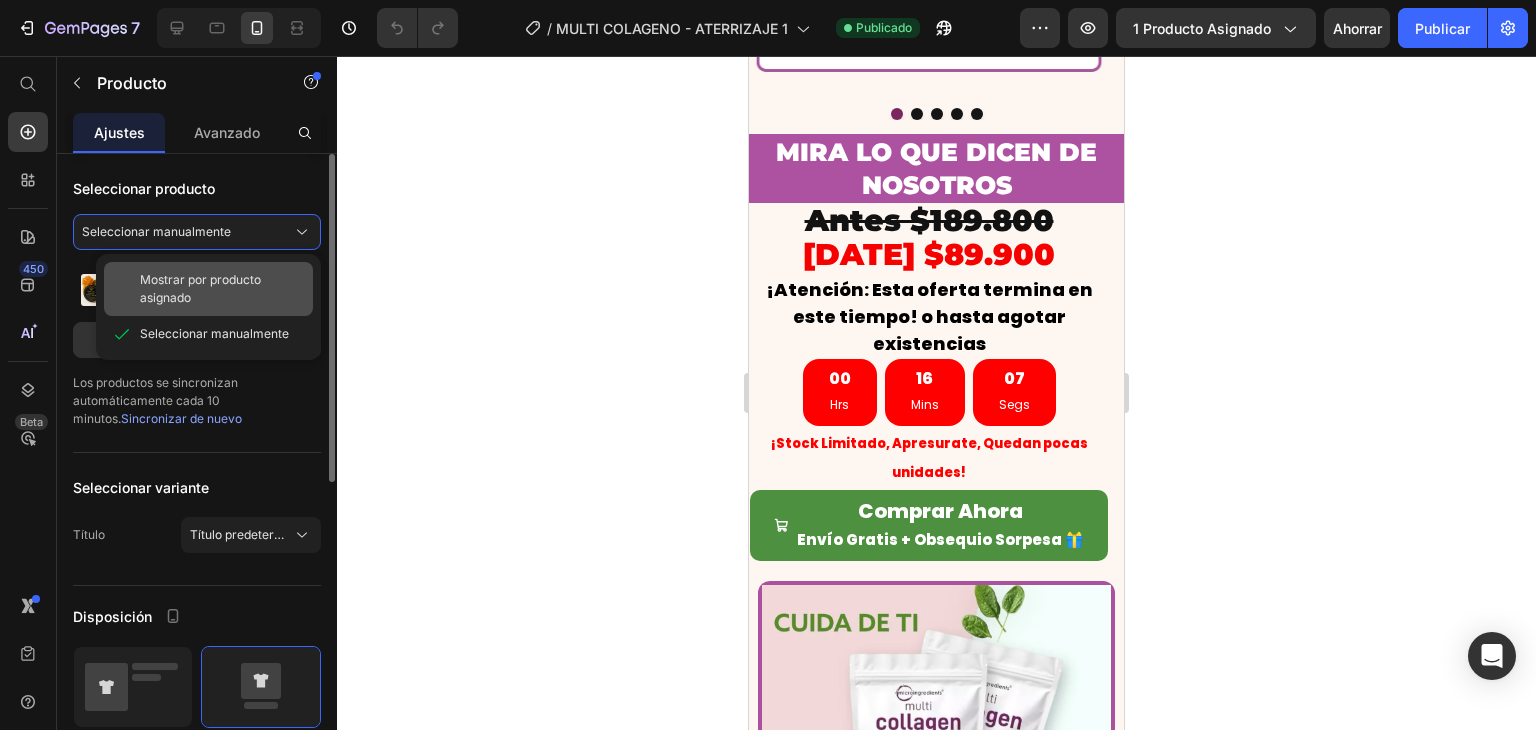 click on "Mostrar por producto asignado" at bounding box center (200, 288) 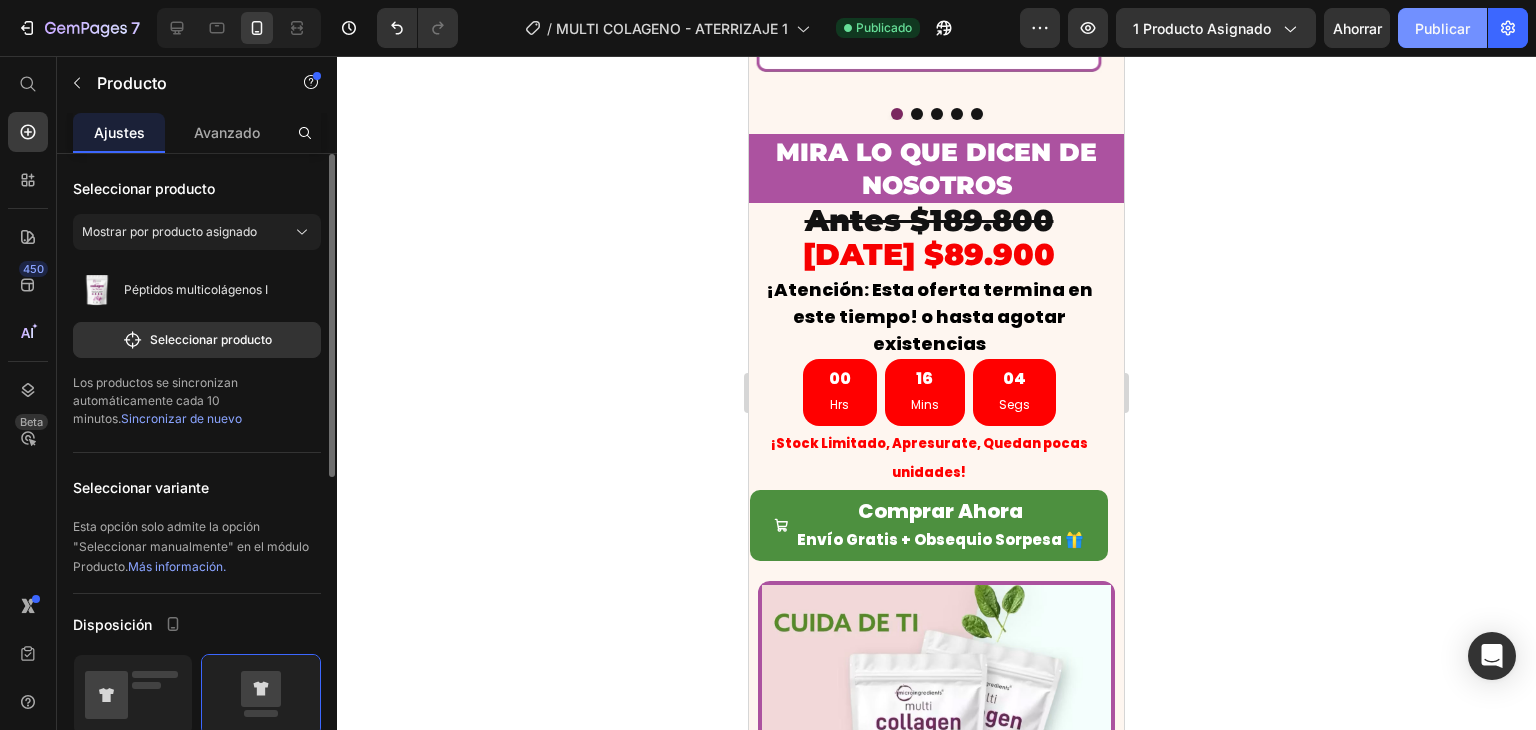 click on "Publicar" at bounding box center [1442, 28] 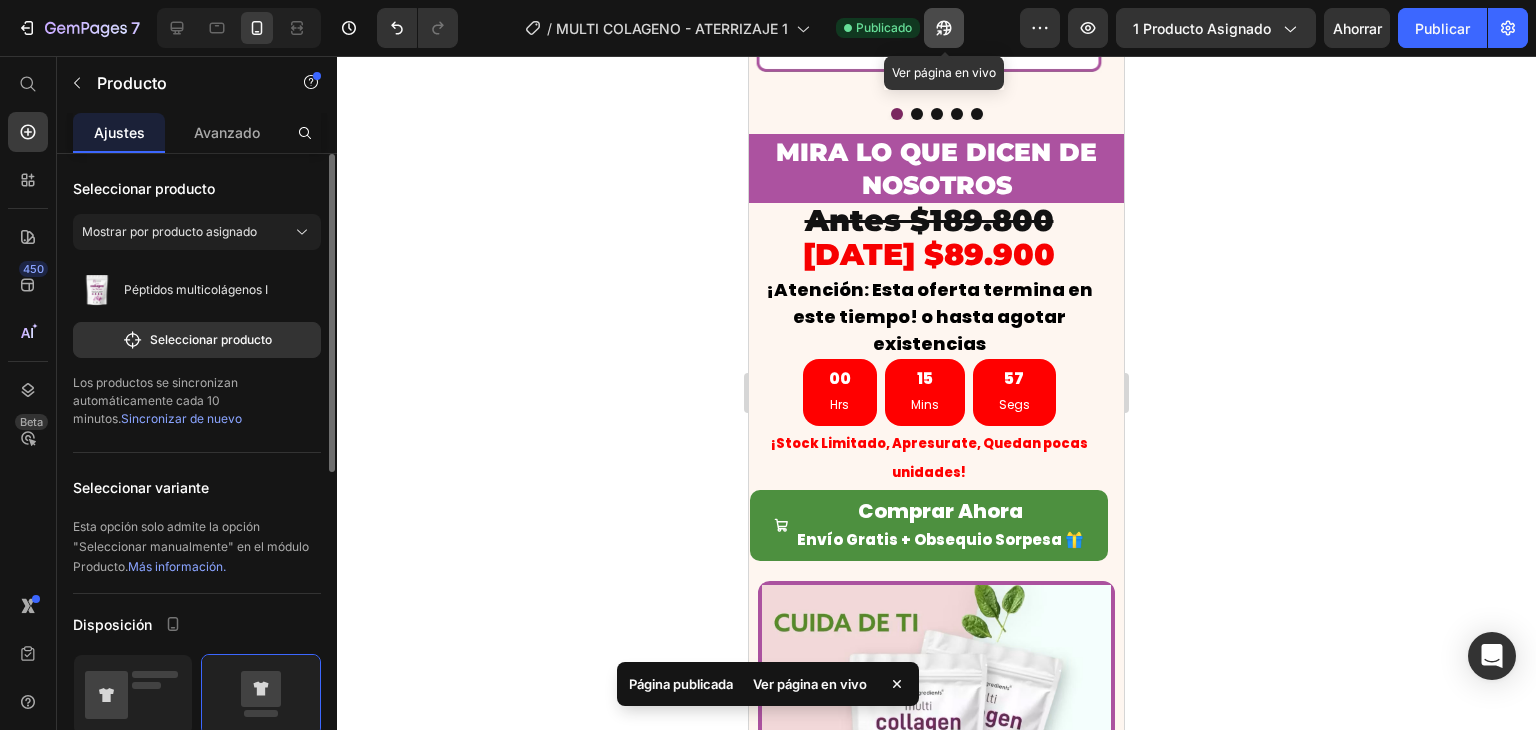 click 